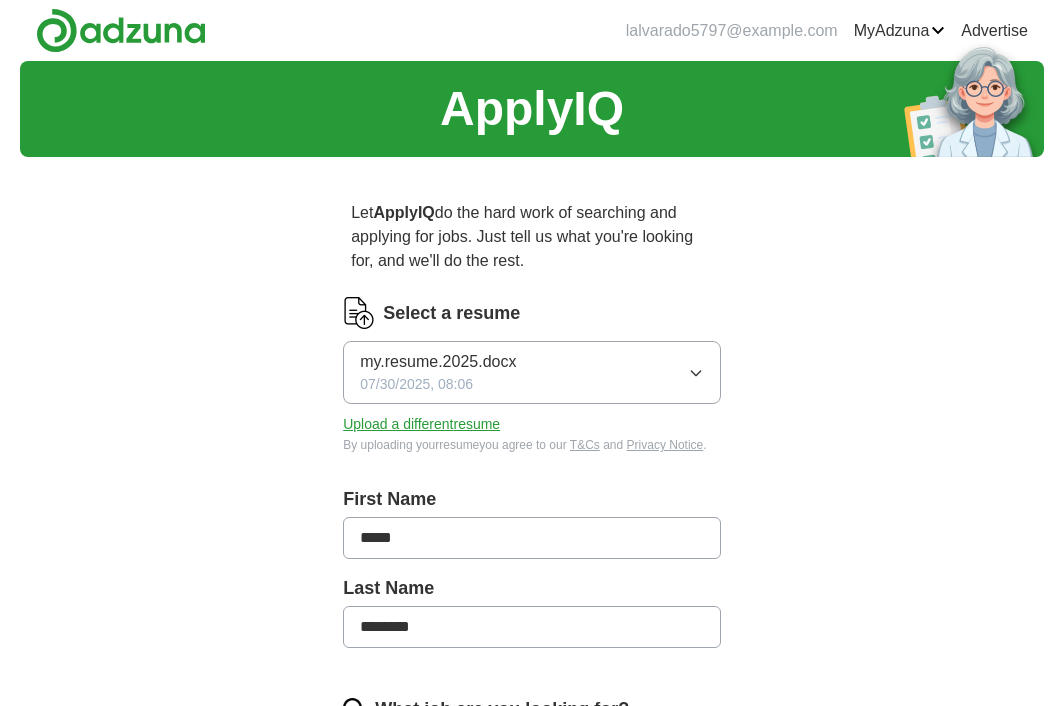 scroll, scrollTop: 0, scrollLeft: 0, axis: both 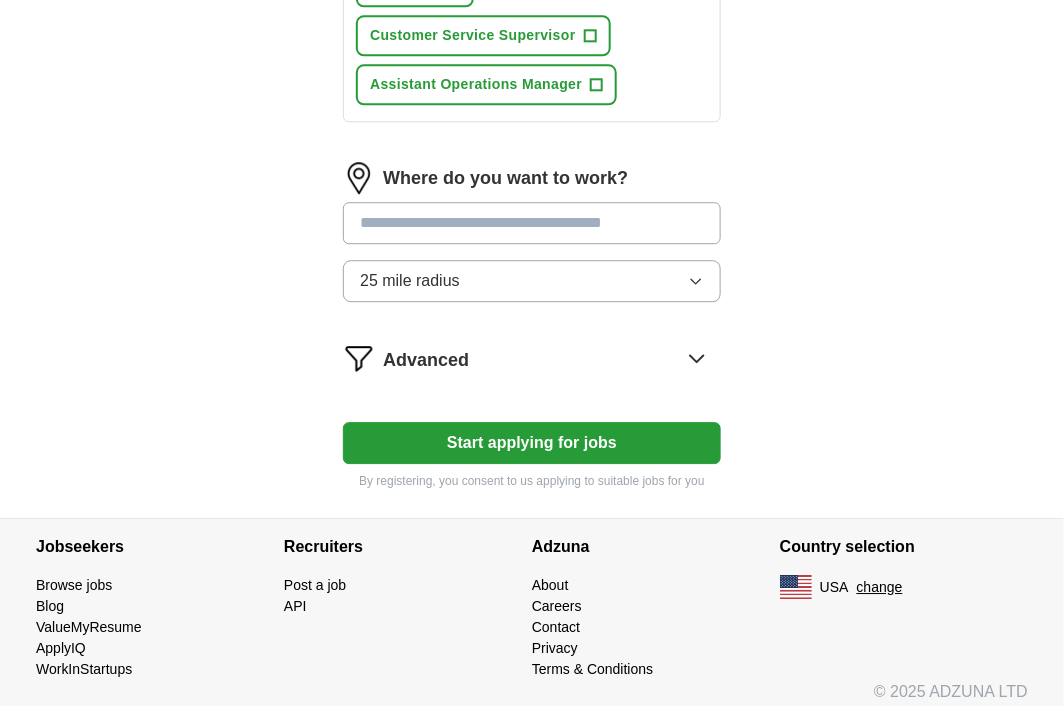 click at bounding box center (532, 223) 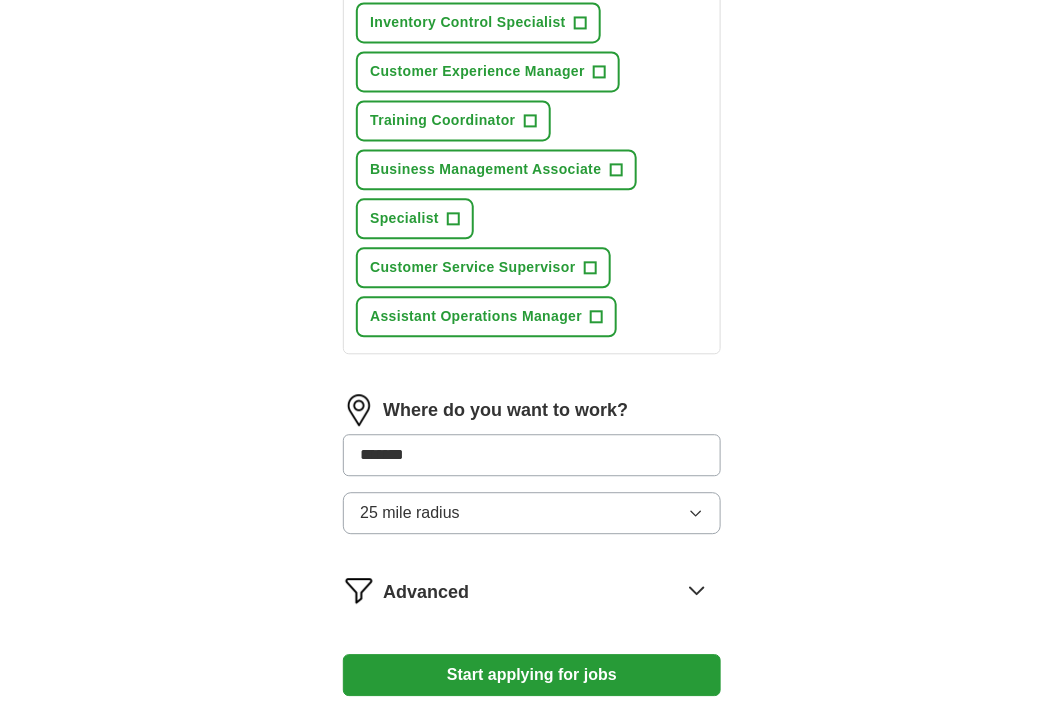 scroll, scrollTop: 1022, scrollLeft: 0, axis: vertical 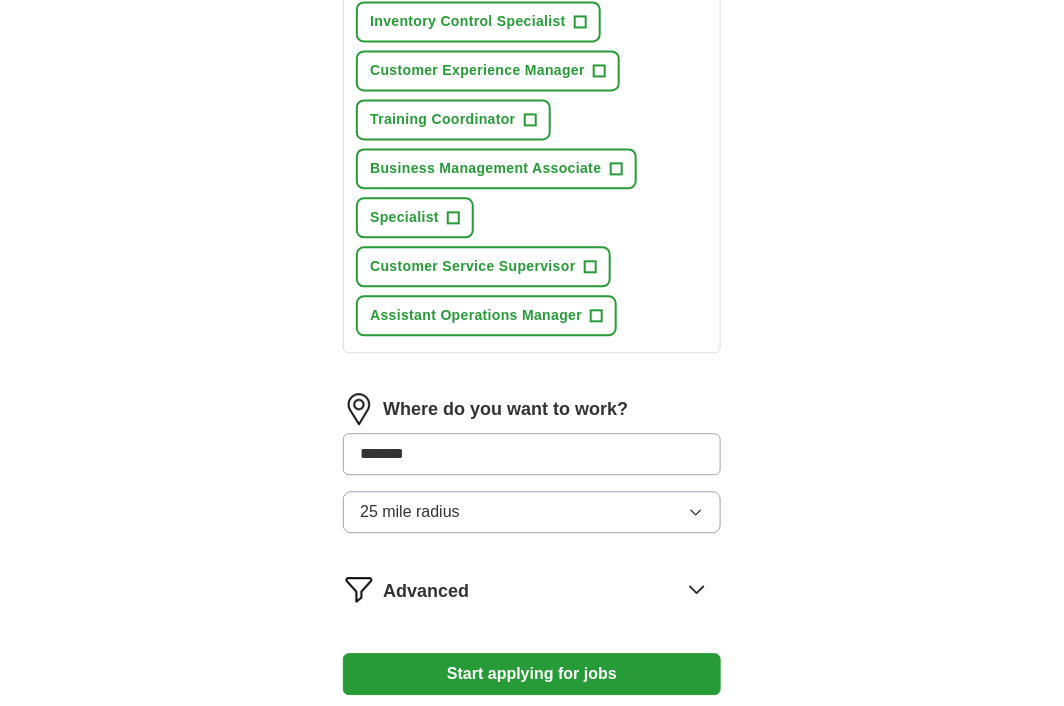 drag, startPoint x: 422, startPoint y: 439, endPoint x: 377, endPoint y: 440, distance: 45.01111 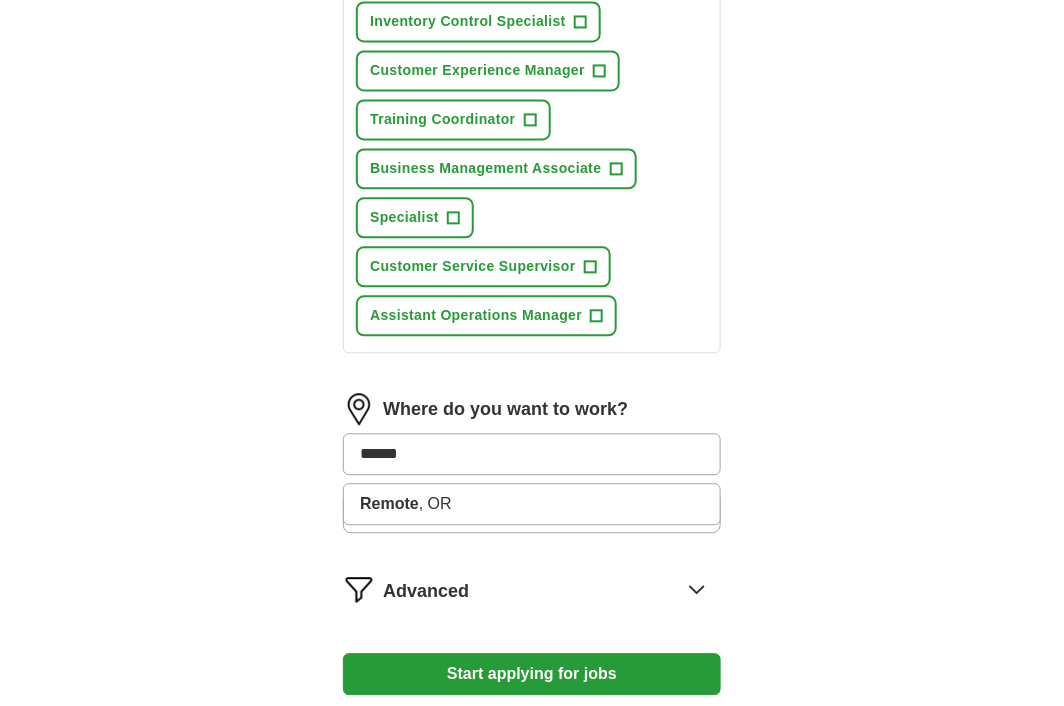 click on "******" at bounding box center [532, 454] 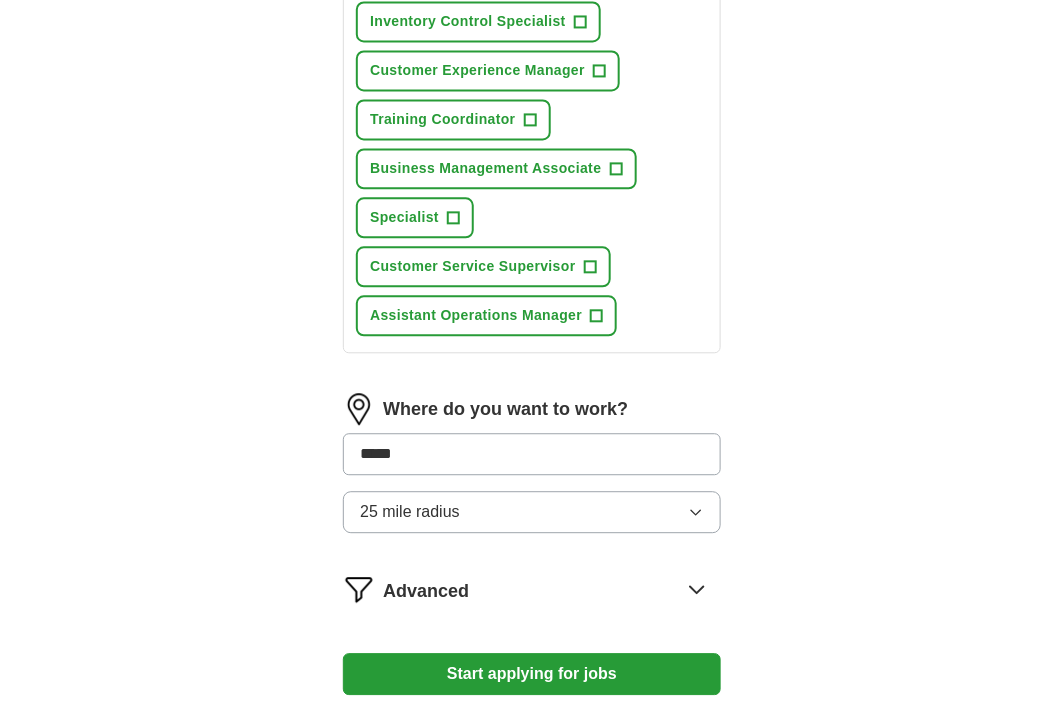 click on "*****" at bounding box center (532, 454) 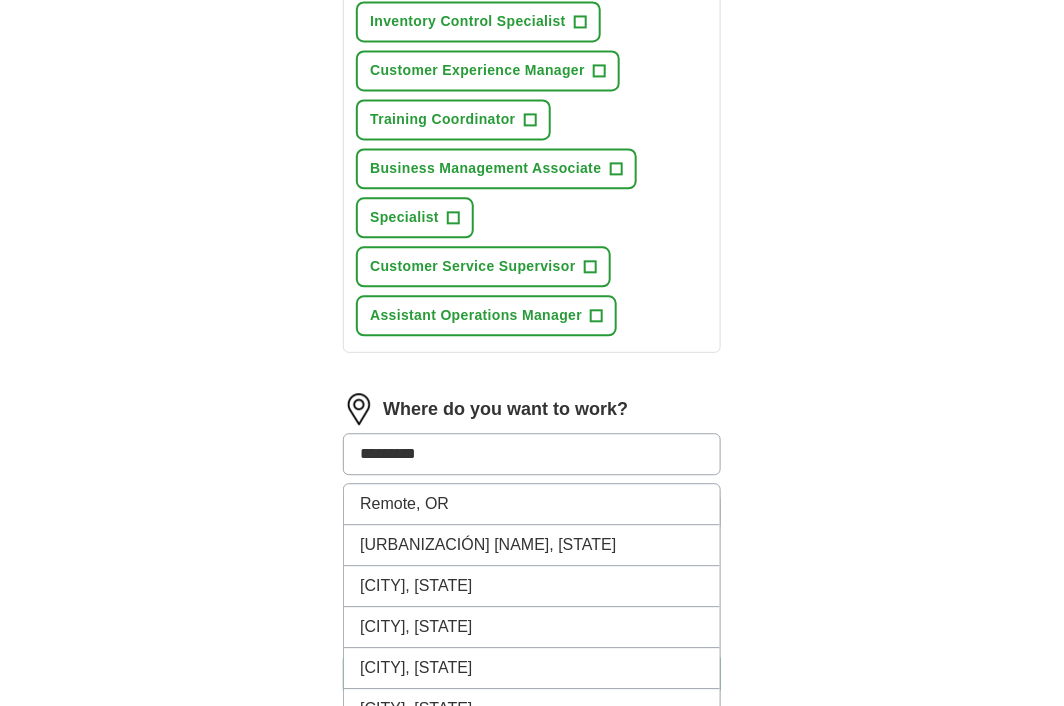 type on "**********" 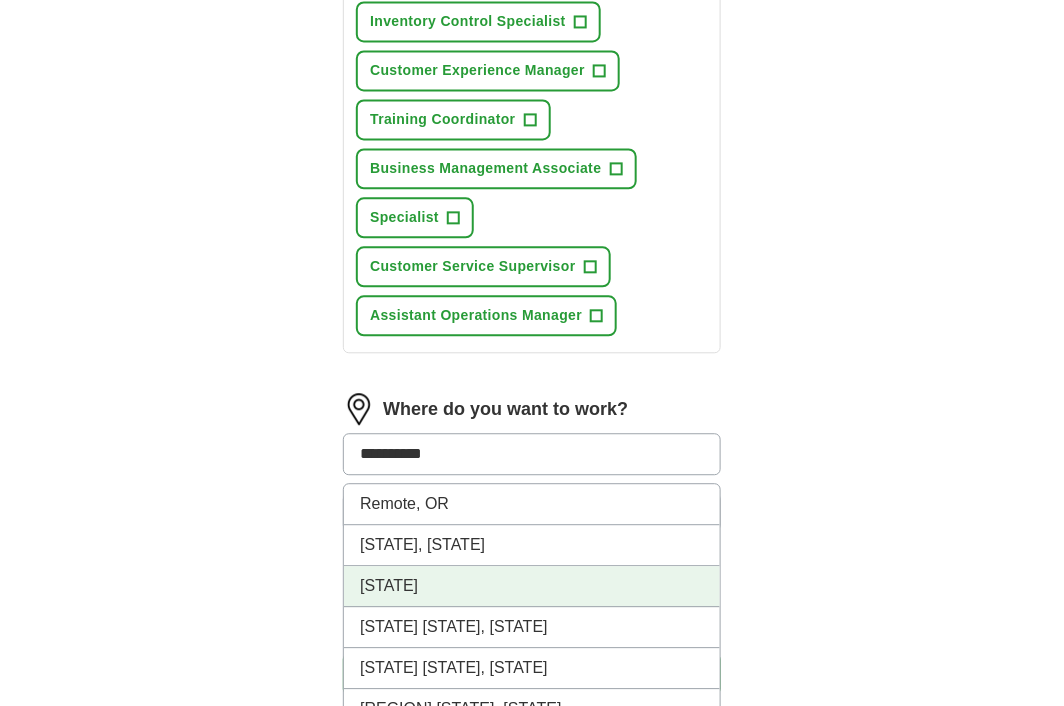 click on "[STATE]" at bounding box center (532, 586) 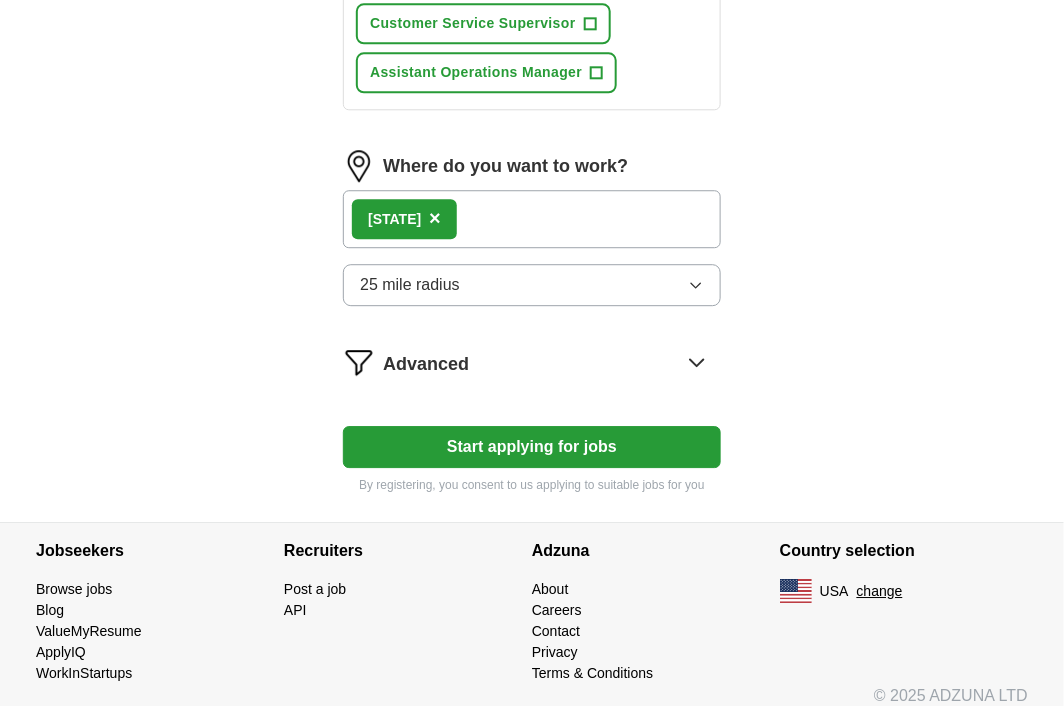 scroll, scrollTop: 1269, scrollLeft: 0, axis: vertical 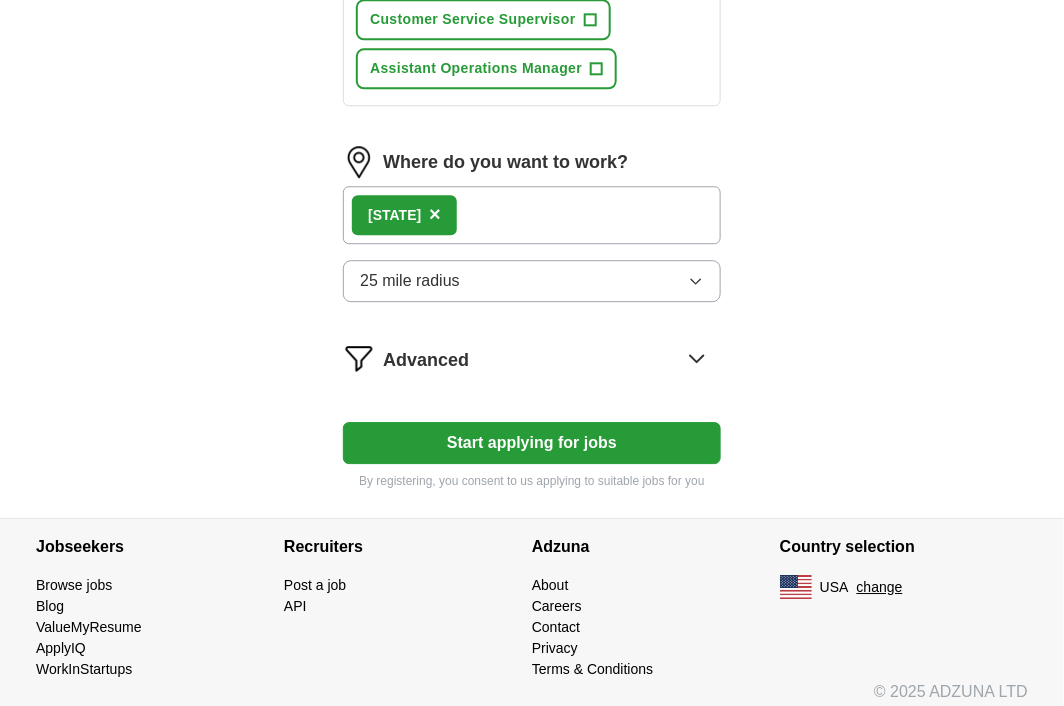 click 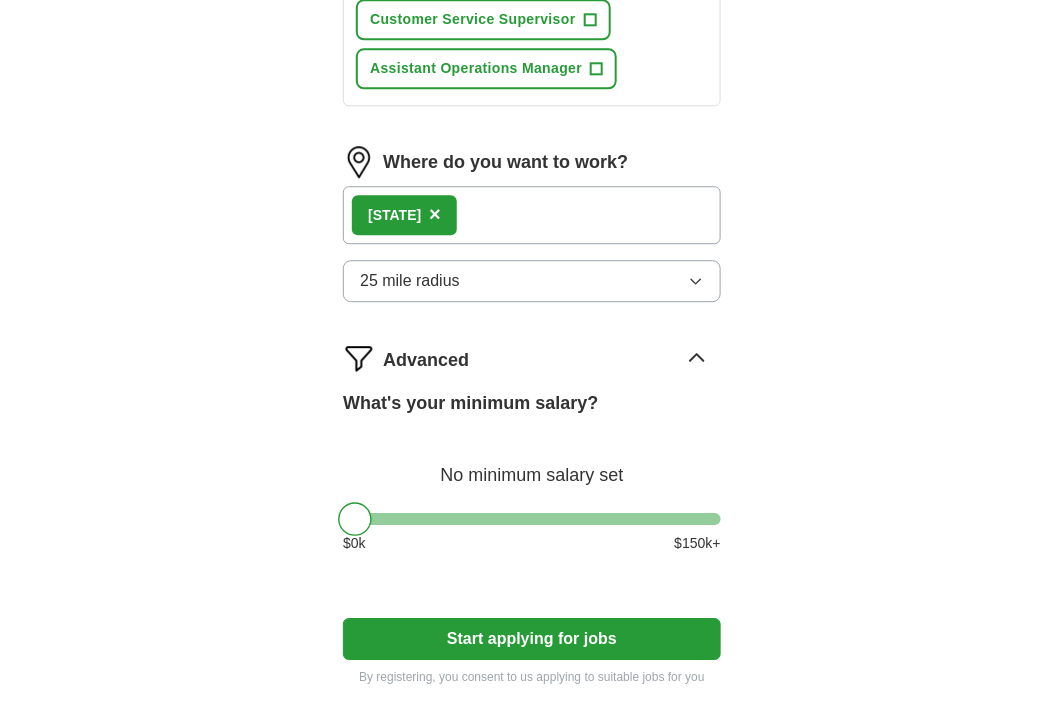 scroll, scrollTop: 1466, scrollLeft: 0, axis: vertical 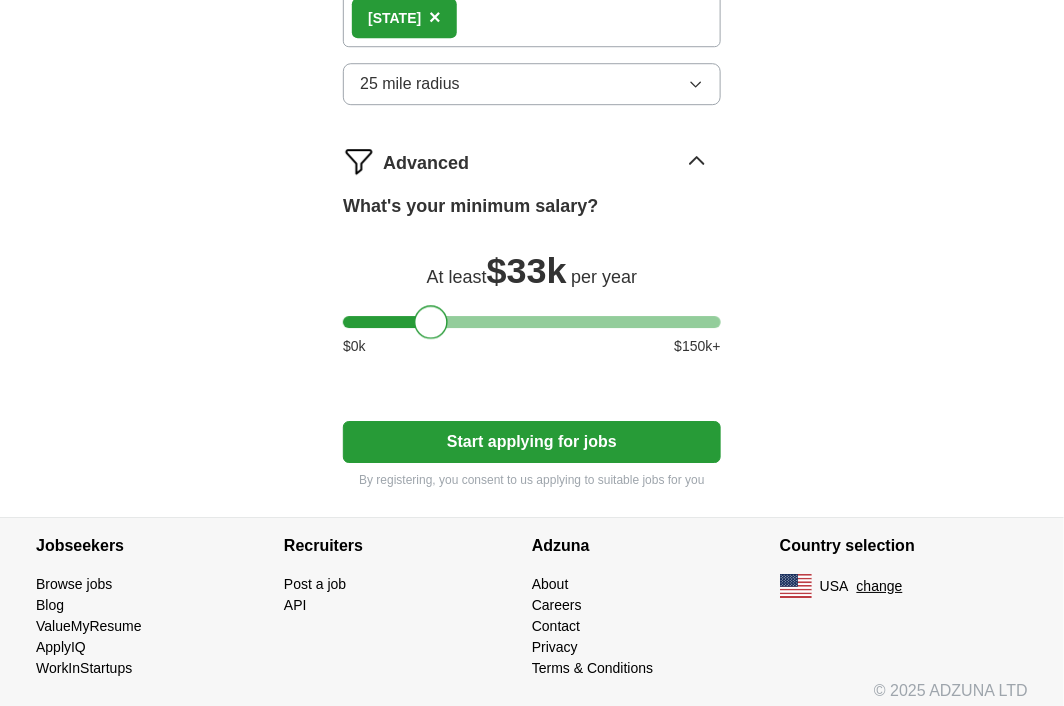 click at bounding box center [532, 322] 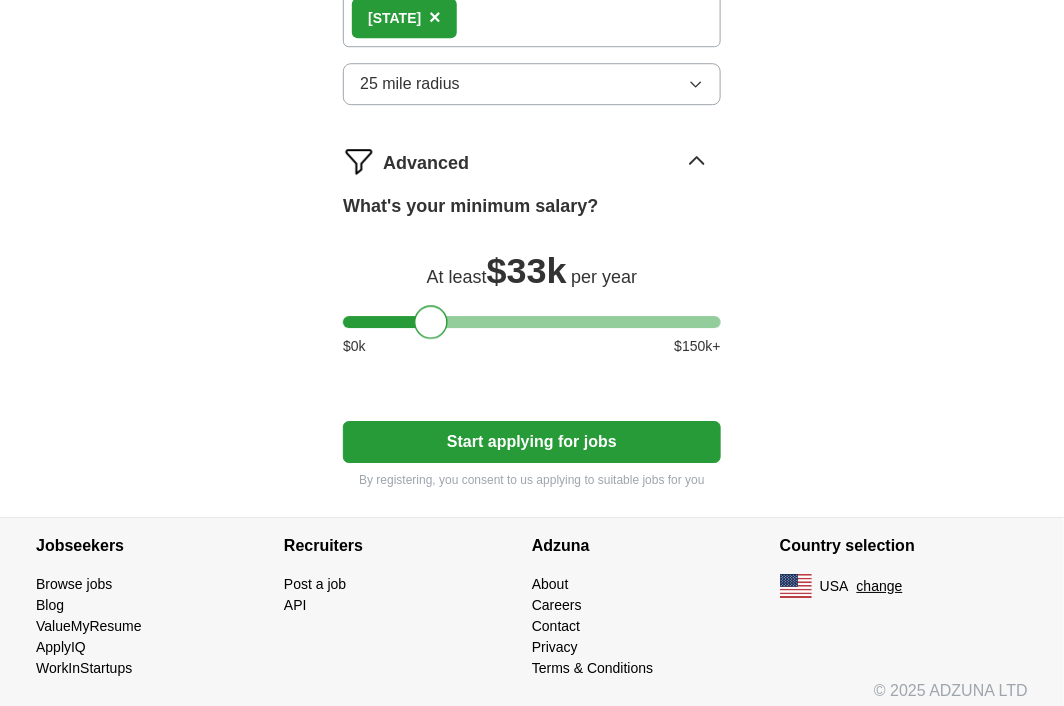 click at bounding box center [431, 322] 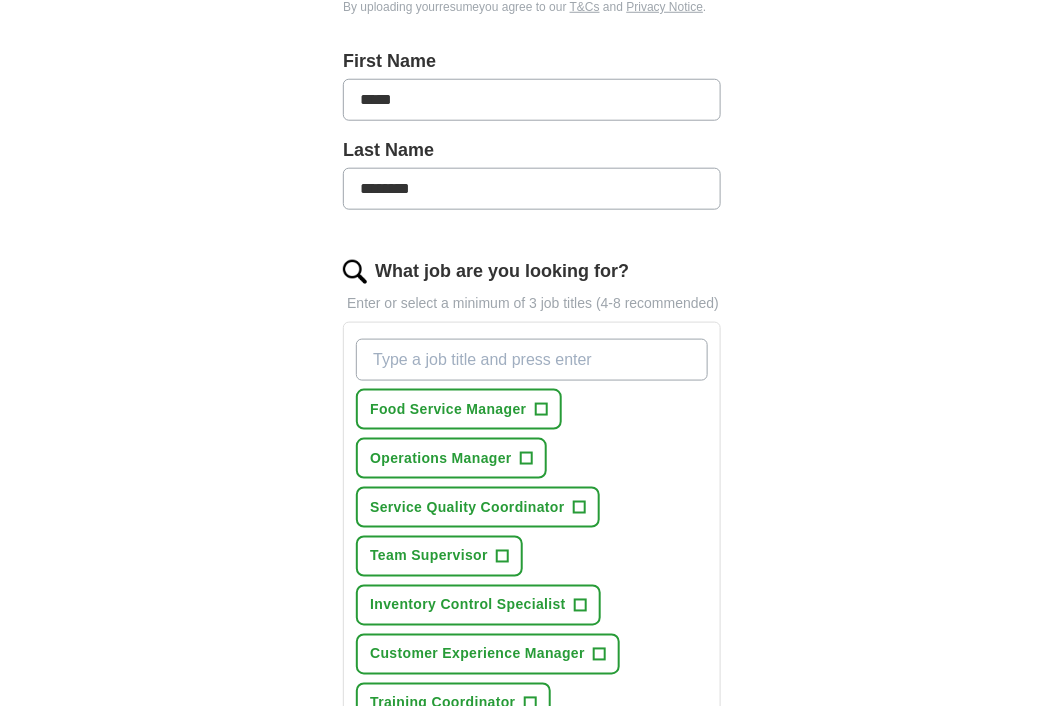 scroll, scrollTop: 437, scrollLeft: 0, axis: vertical 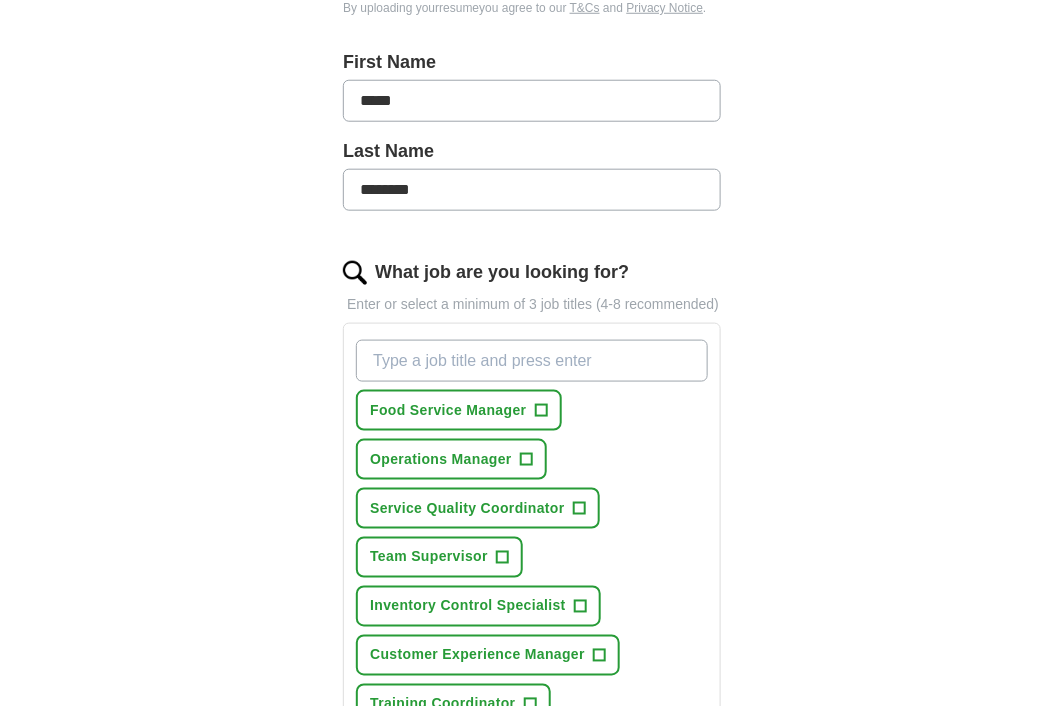 click on "What job are you looking for?" at bounding box center (532, 361) 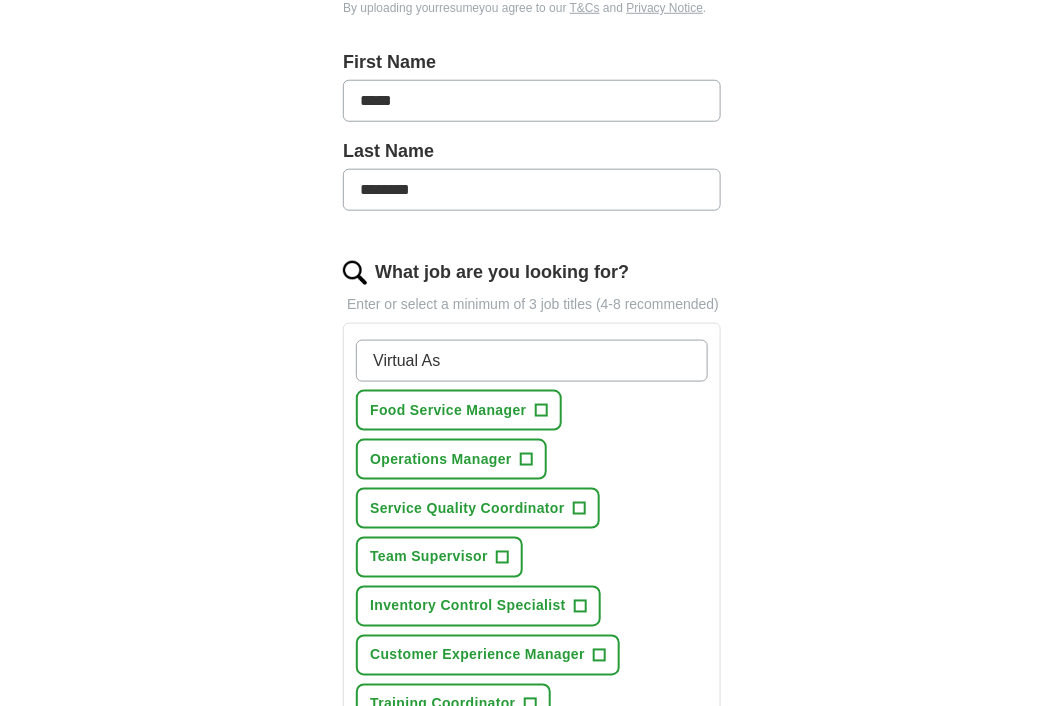 type on "Virtual Assistant" 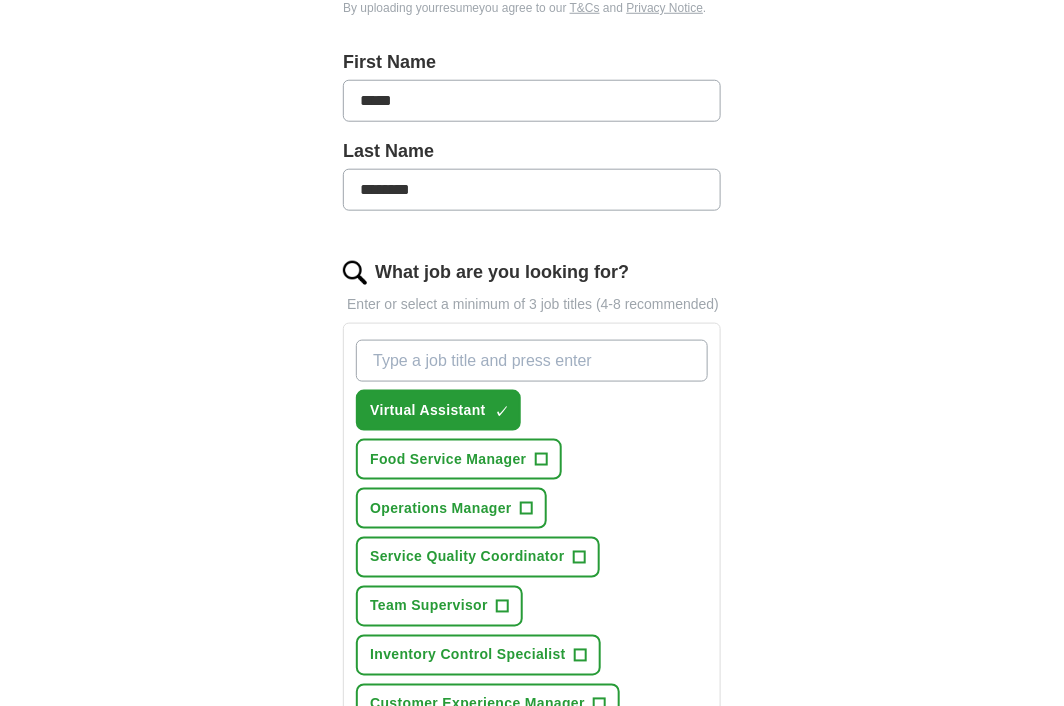 click on "What job are you looking for?" at bounding box center [532, 361] 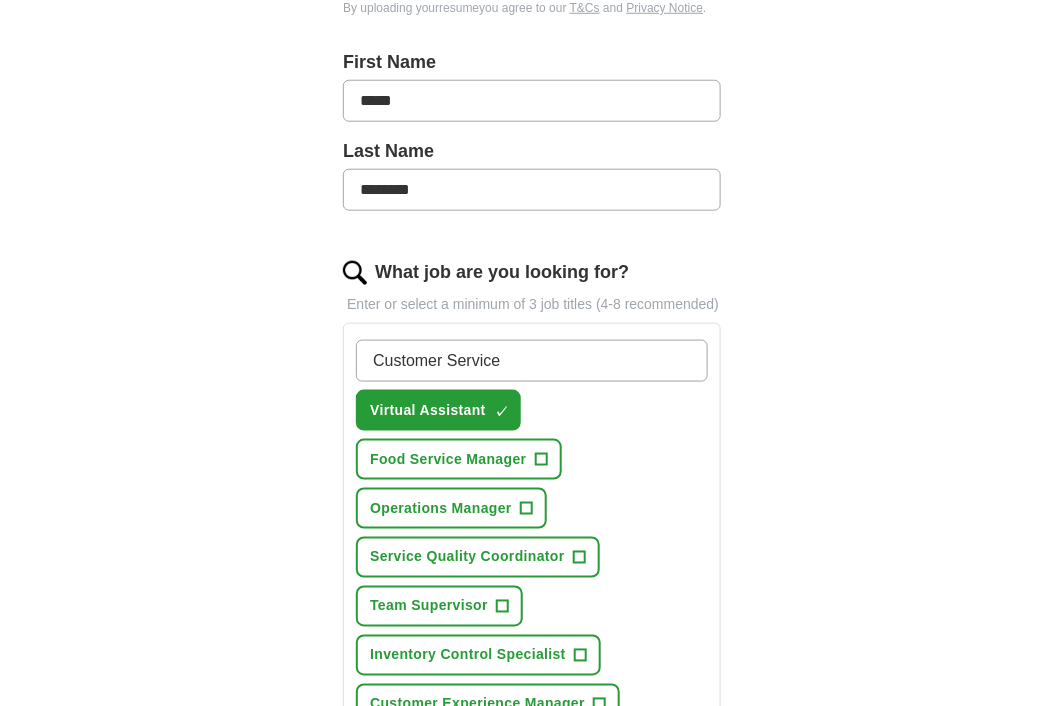 click on "Customer Service" at bounding box center (532, 361) 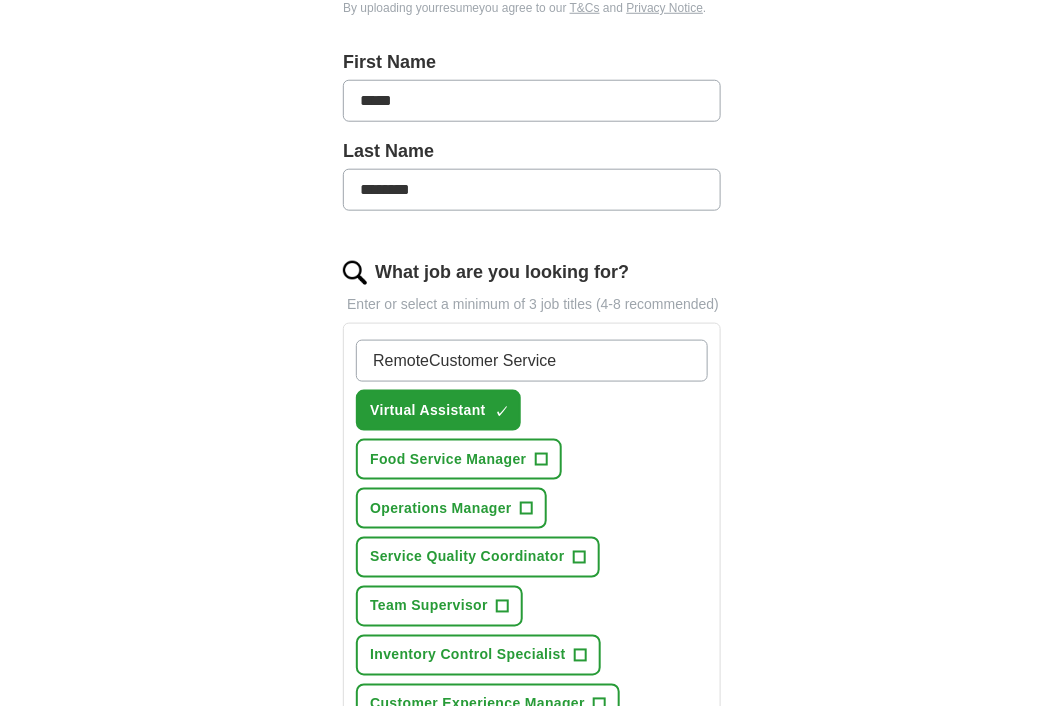 type on "Remote Customer Service" 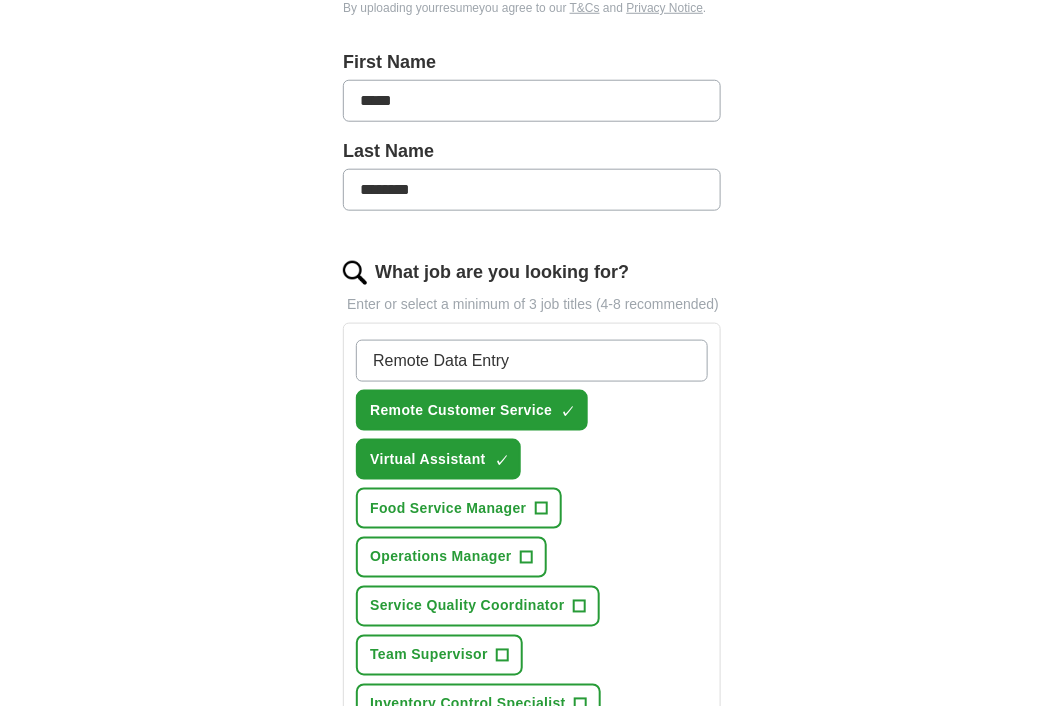 type on "Remote Data Entry" 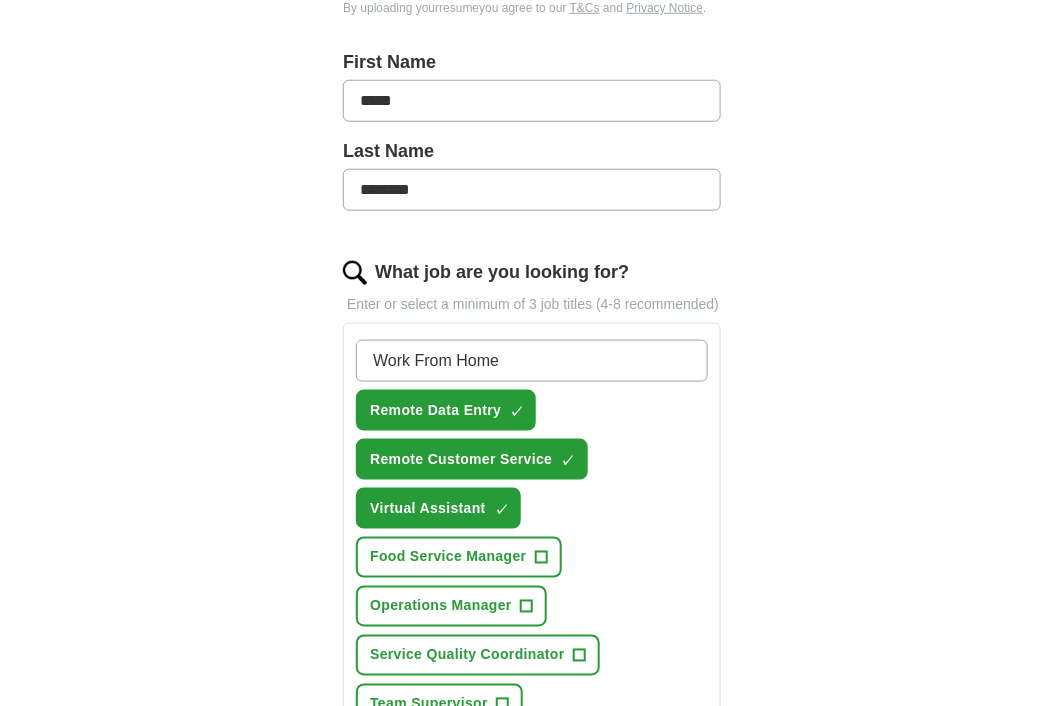 type on "Work From Home" 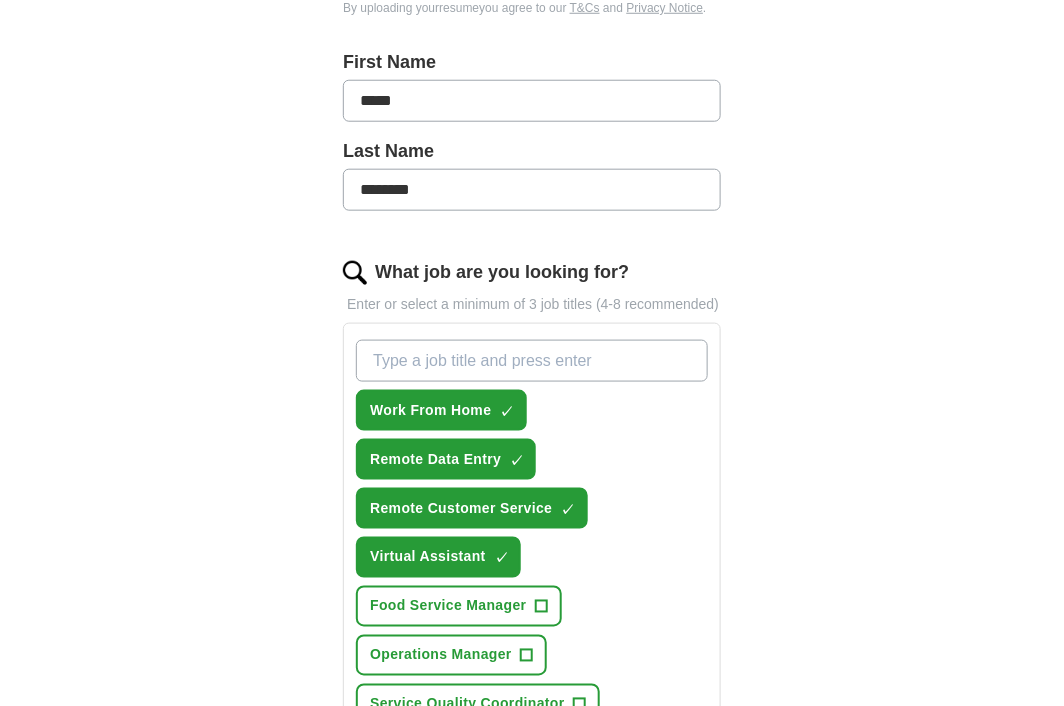 click on "What job are you looking for?" at bounding box center (532, 361) 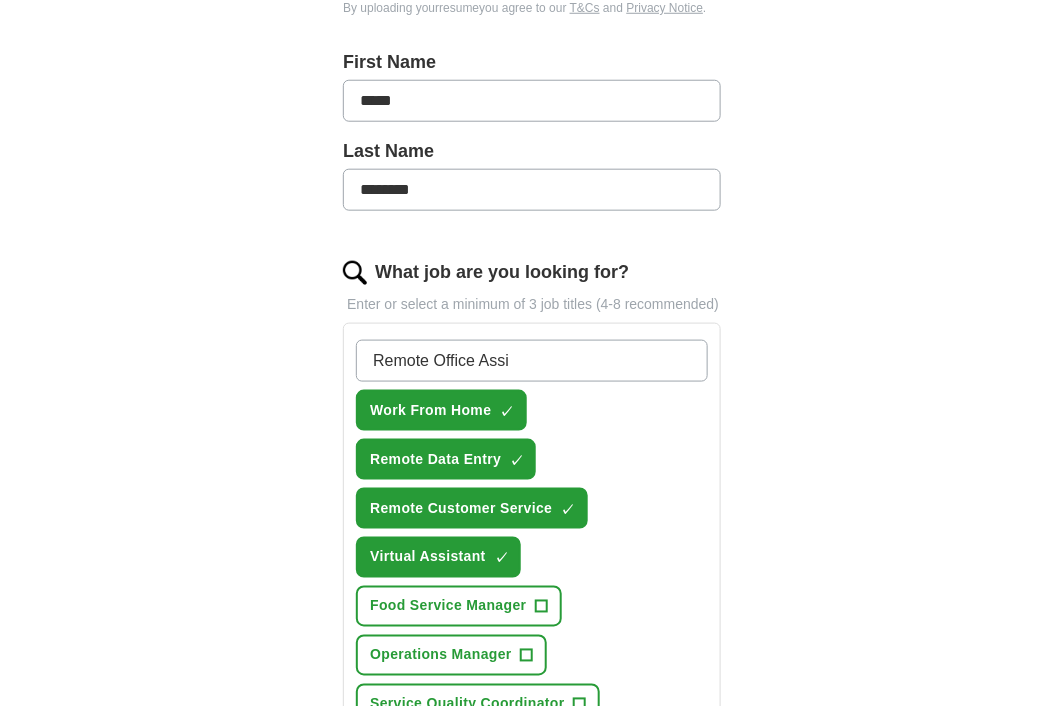 type on "Remote Office Assistant" 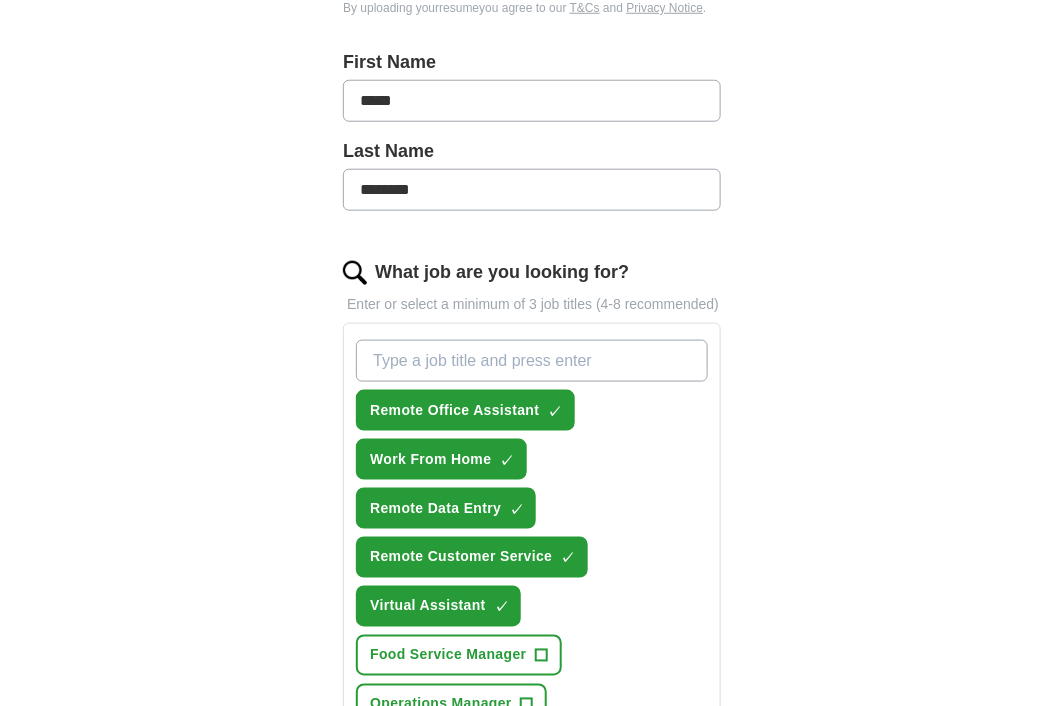 click on "What job are you looking for?" at bounding box center (532, 361) 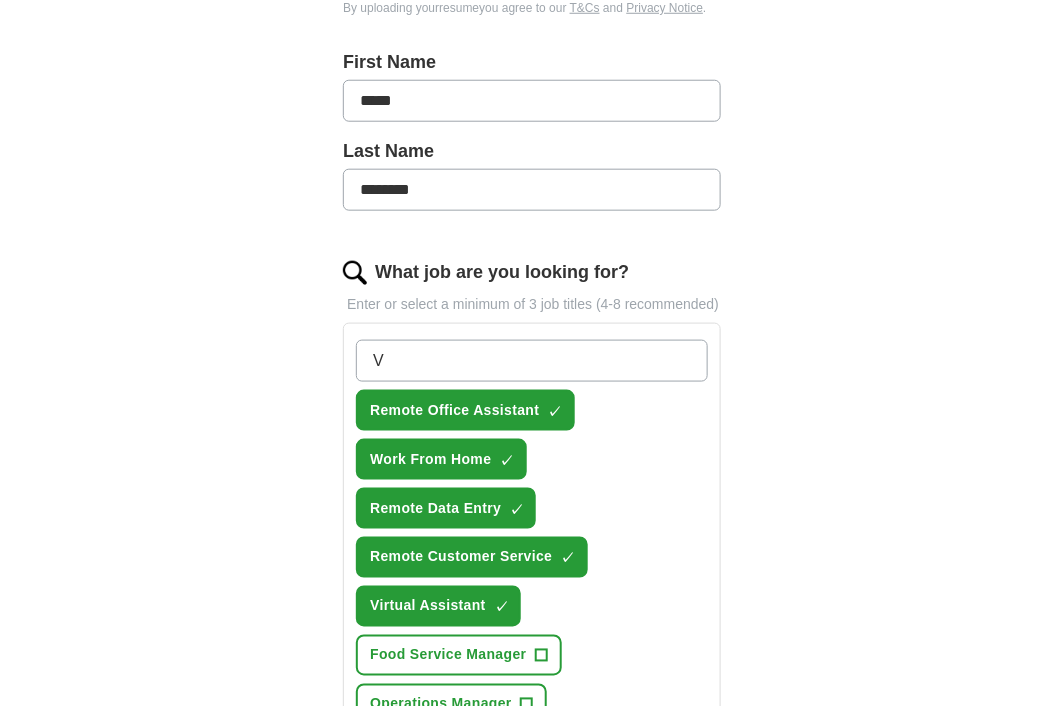 type on "V" 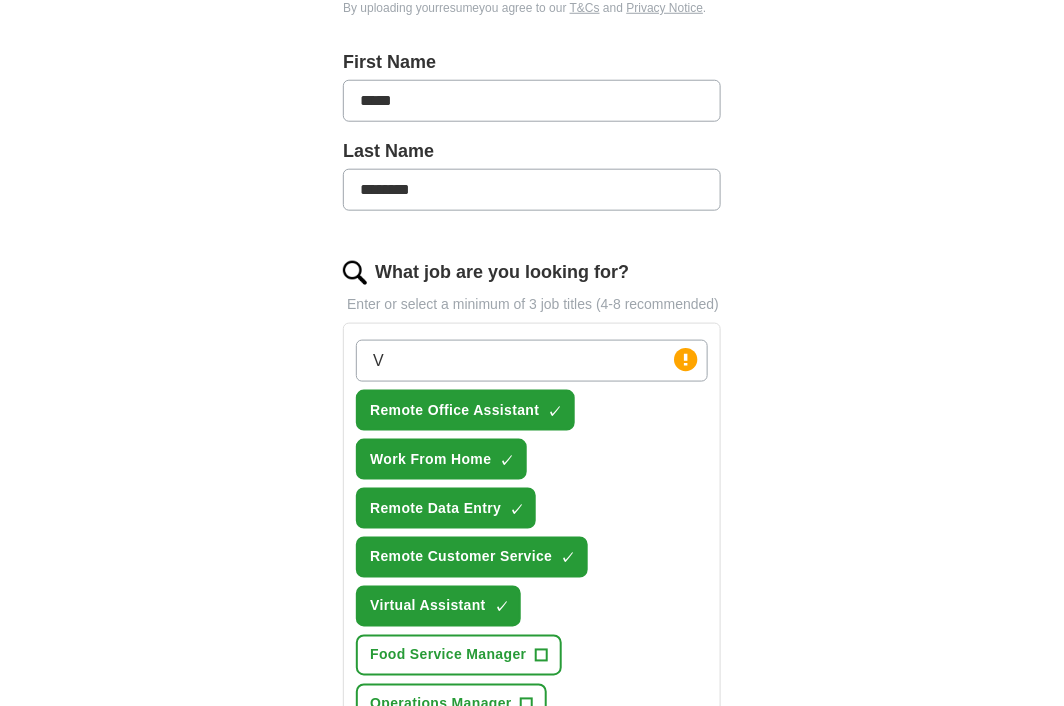 click on "V" at bounding box center [532, 361] 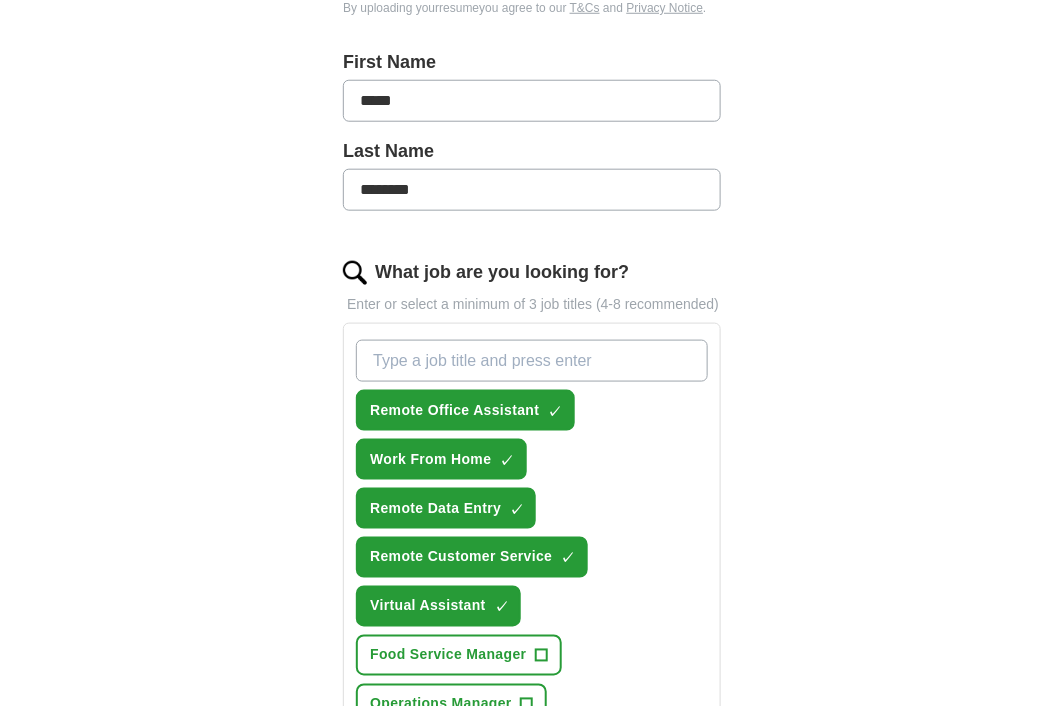 click on "What job are you looking for?" at bounding box center (532, 361) 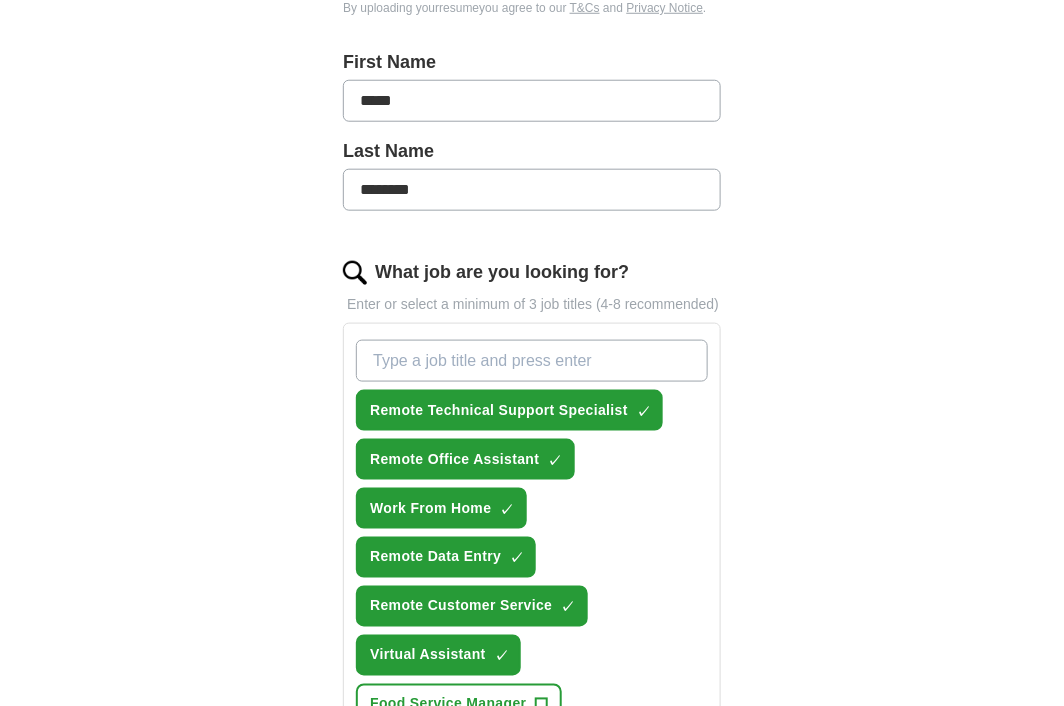 click on "What job are you looking for?" at bounding box center [532, 361] 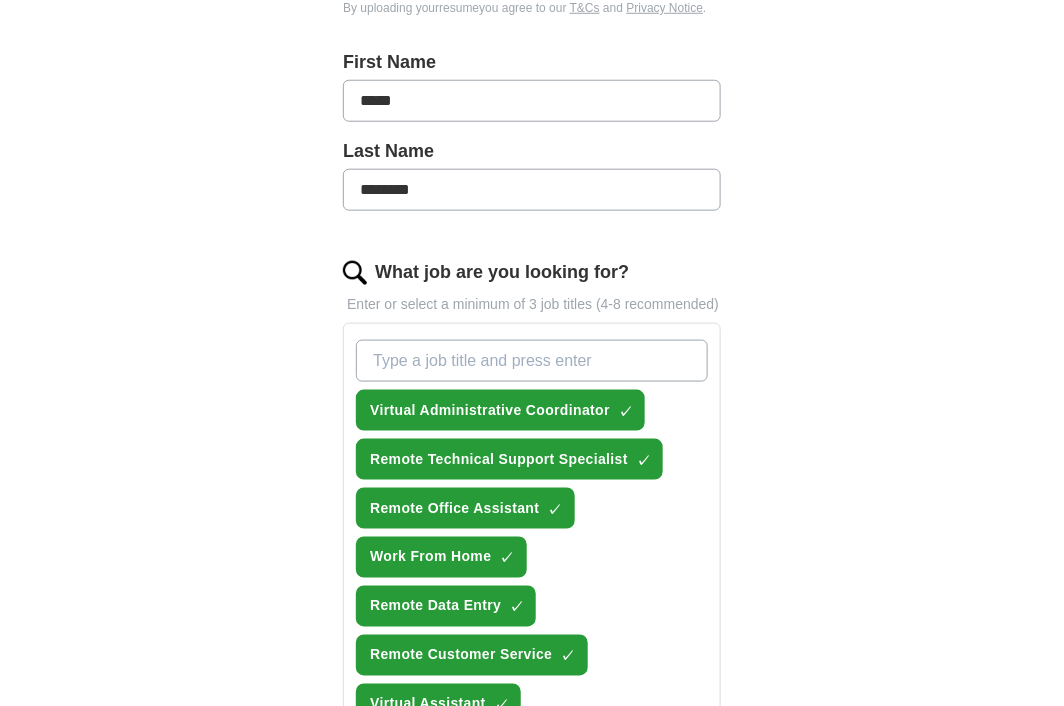 click on "What job are you looking for?" at bounding box center (532, 361) 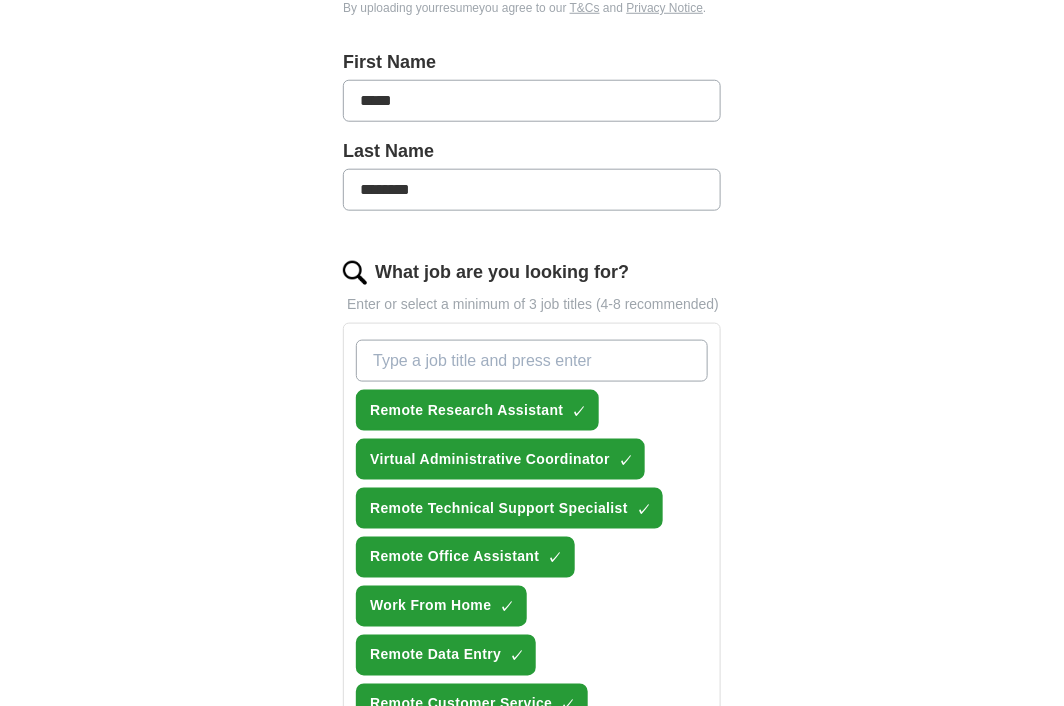 click on "What job are you looking for?" at bounding box center [532, 361] 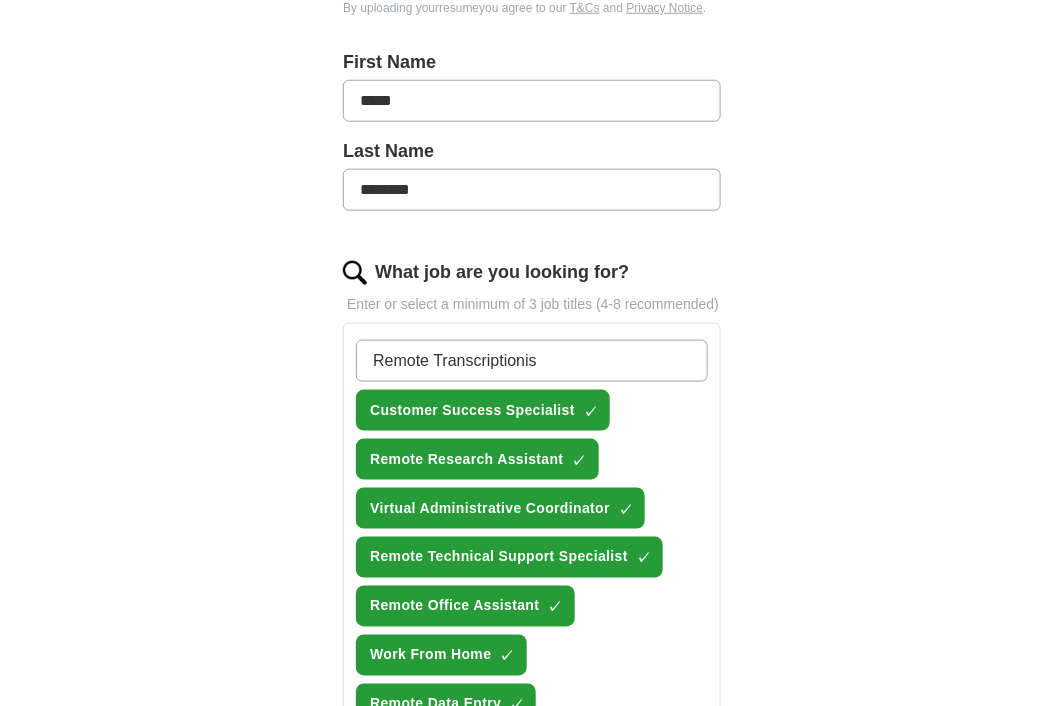 type on "Remote Transcriptionist" 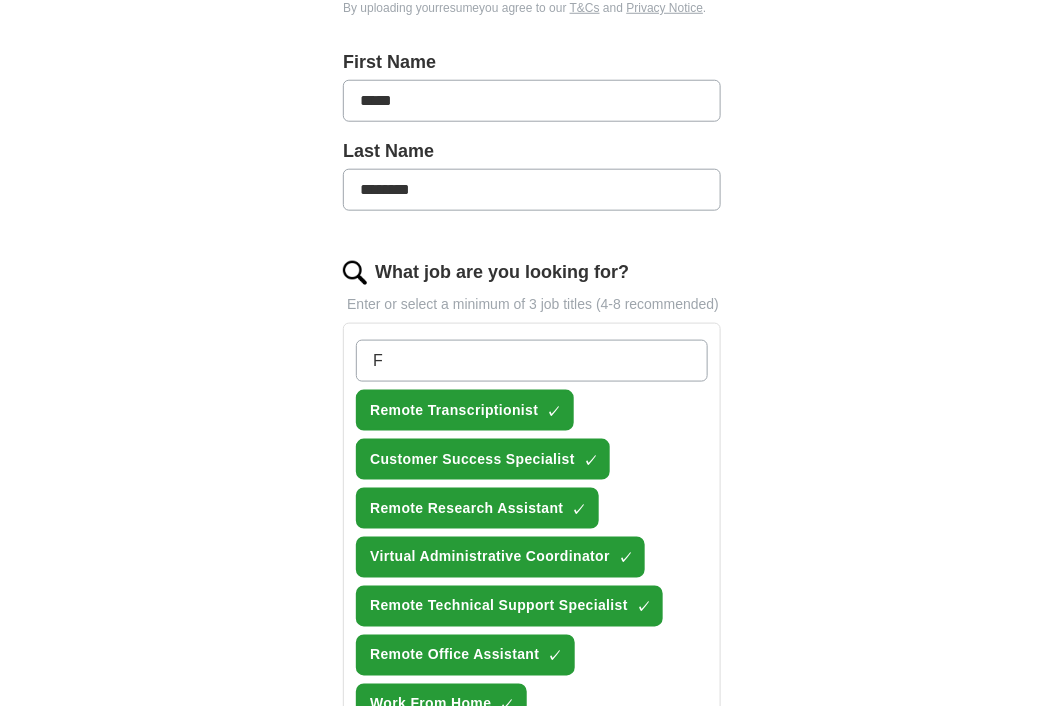 type on "F" 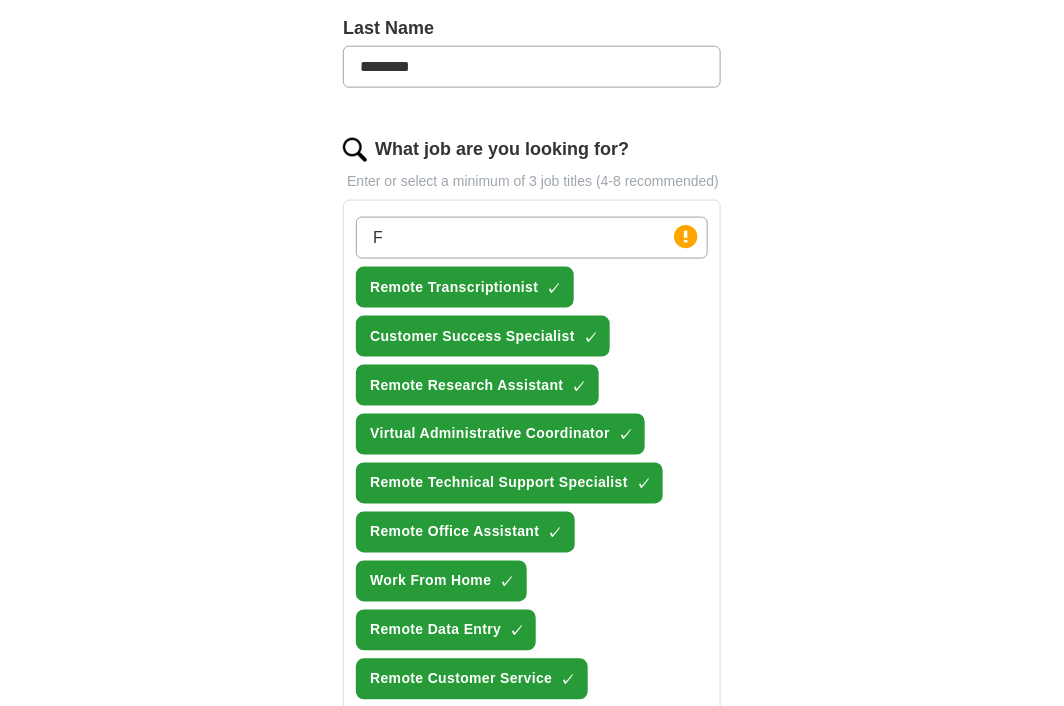 scroll, scrollTop: 554, scrollLeft: 0, axis: vertical 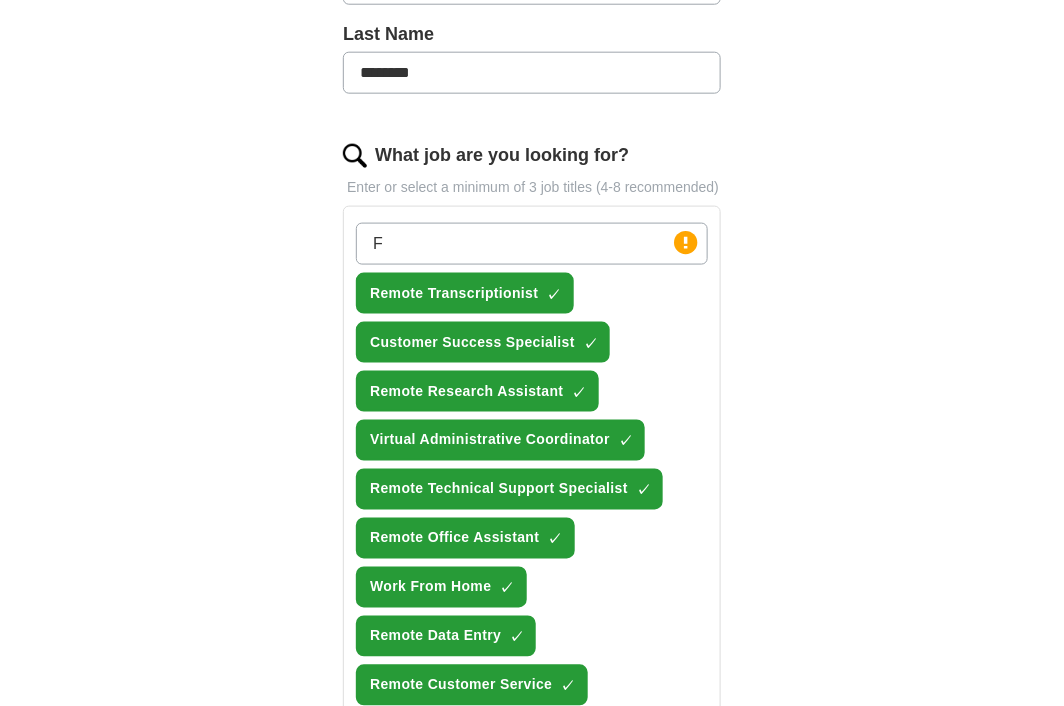 click on "F" at bounding box center [532, 244] 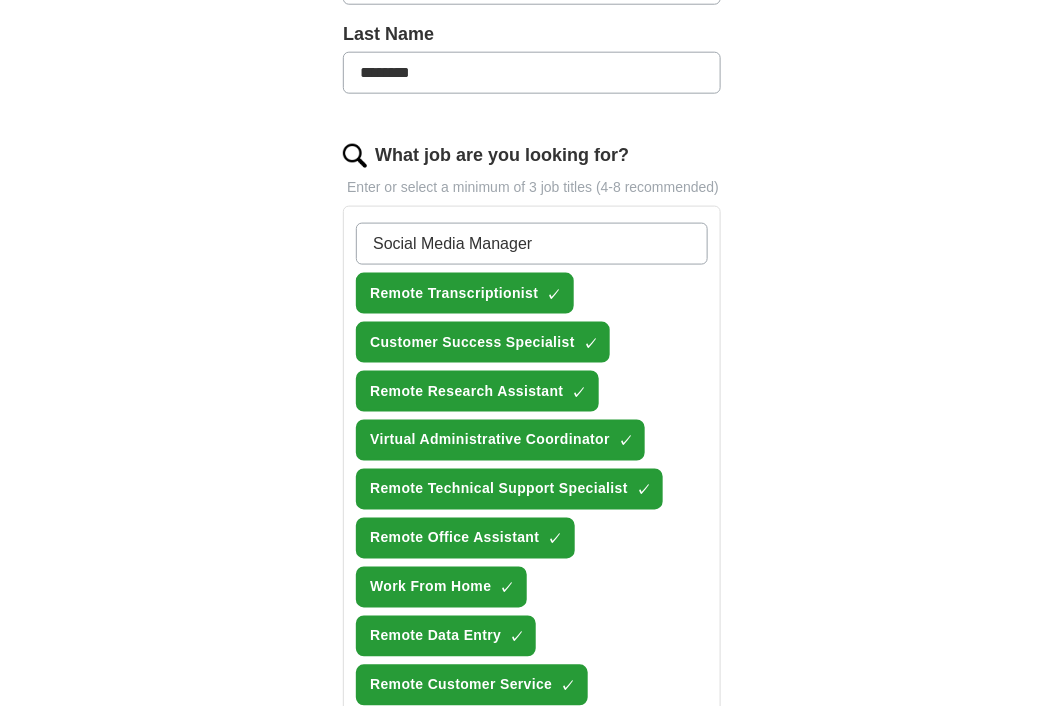 type on "Social Media Manager" 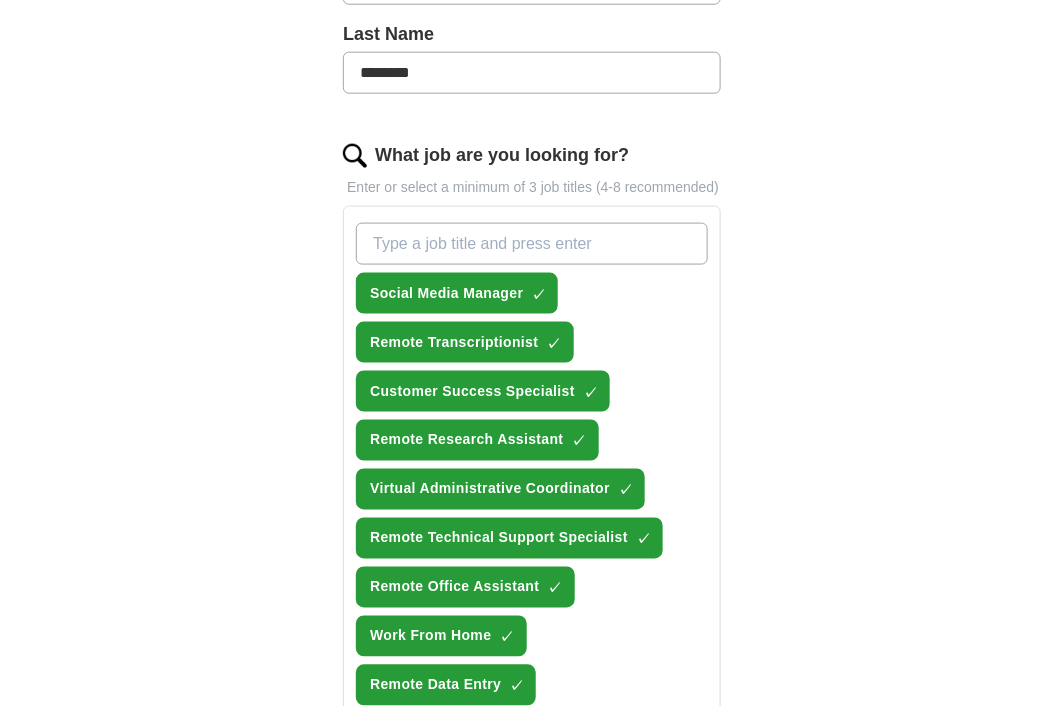 click on "What job are you looking for?" at bounding box center [532, 244] 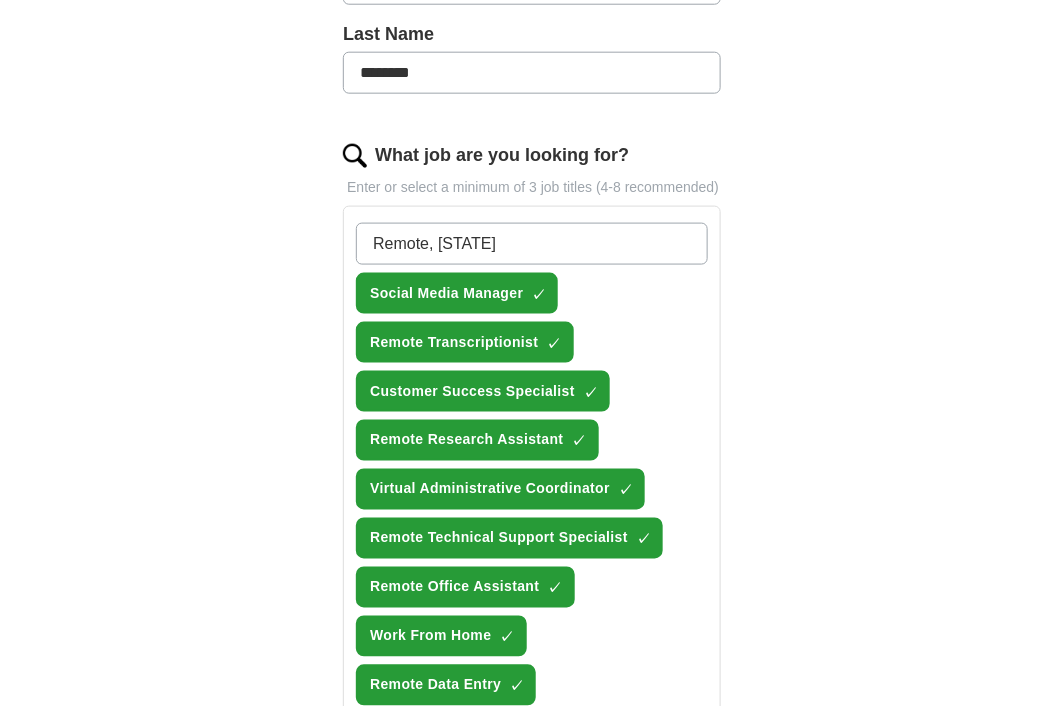 type on "Remote, [STATE]" 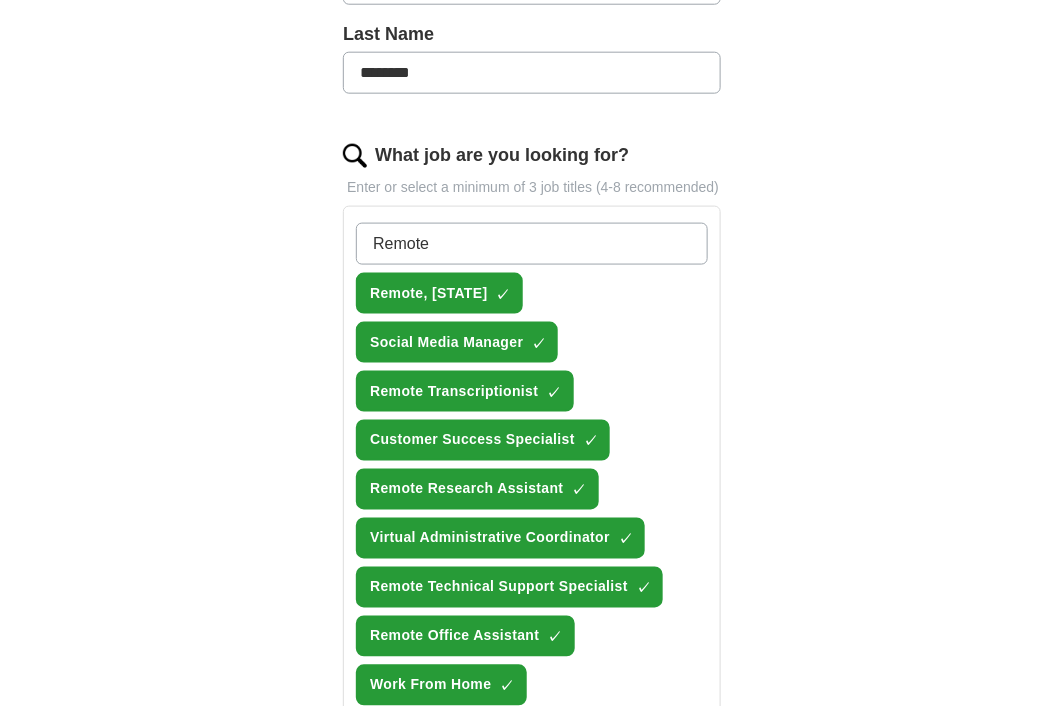 type on "Remote" 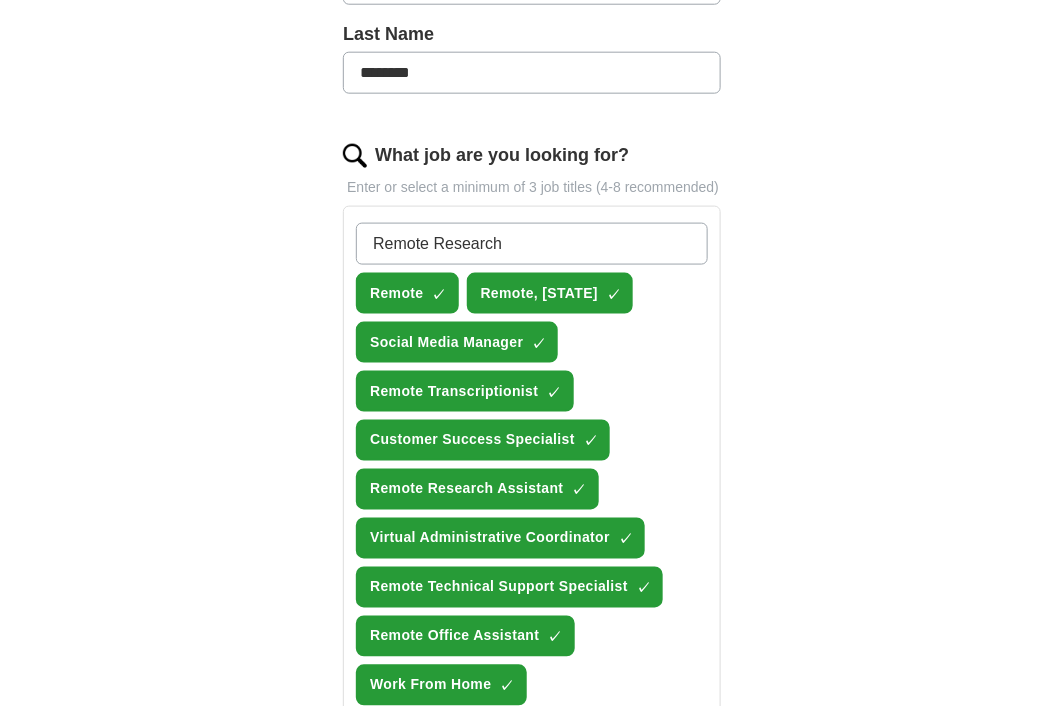 type on "Remote Research" 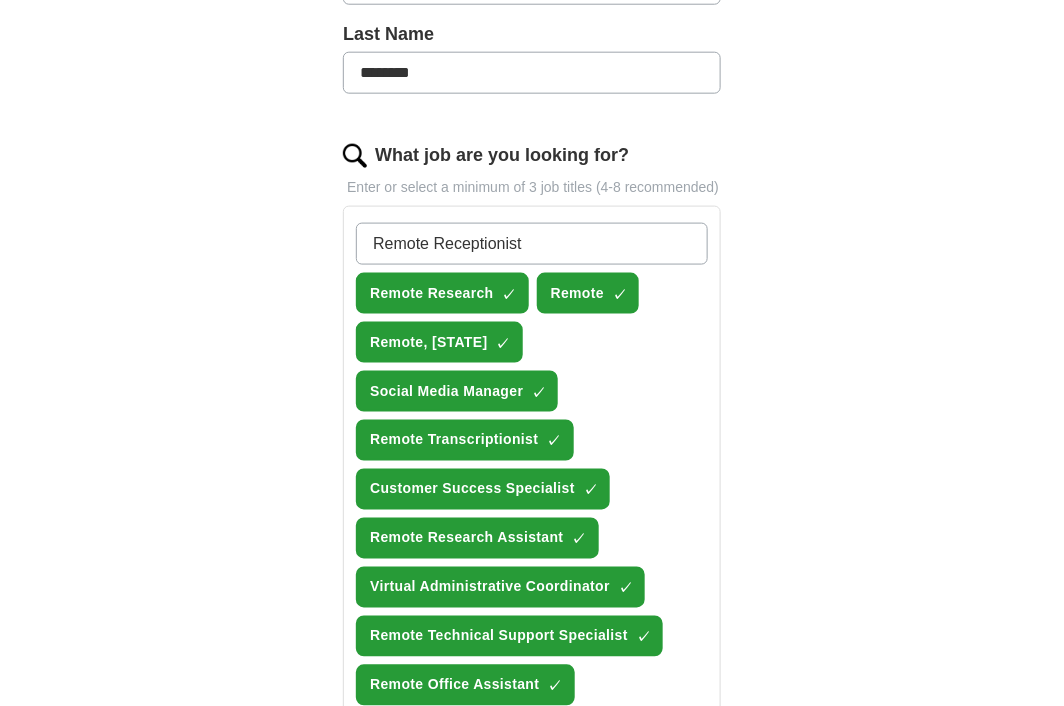 type on "Remote Receptionist" 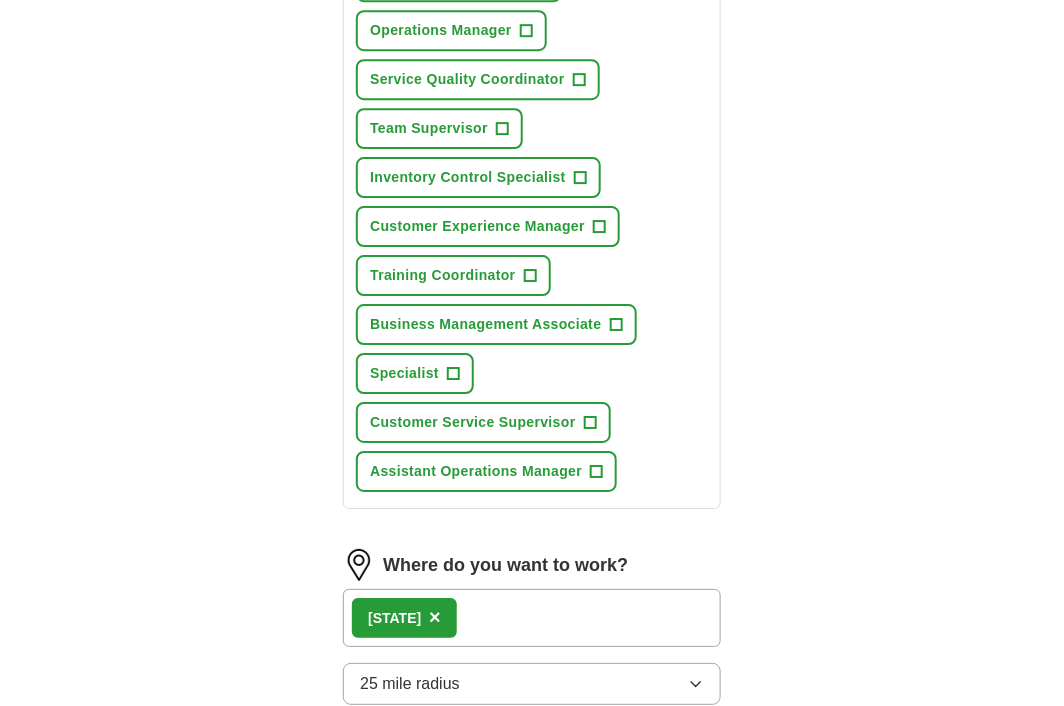 scroll, scrollTop: 1553, scrollLeft: 0, axis: vertical 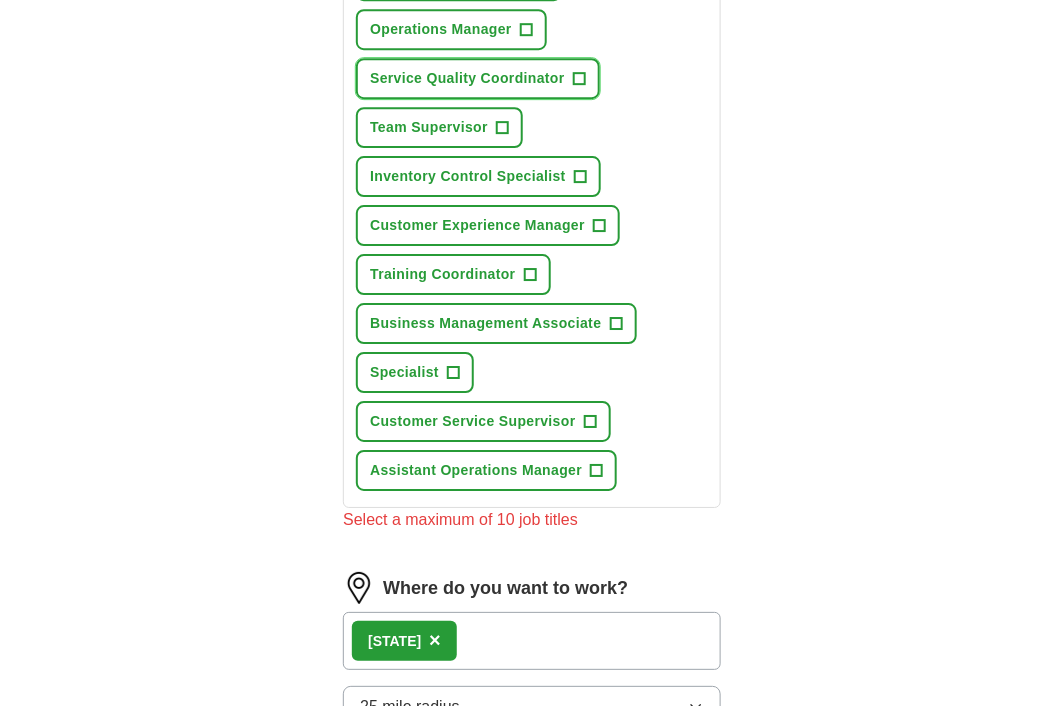 click on "+" at bounding box center [579, 79] 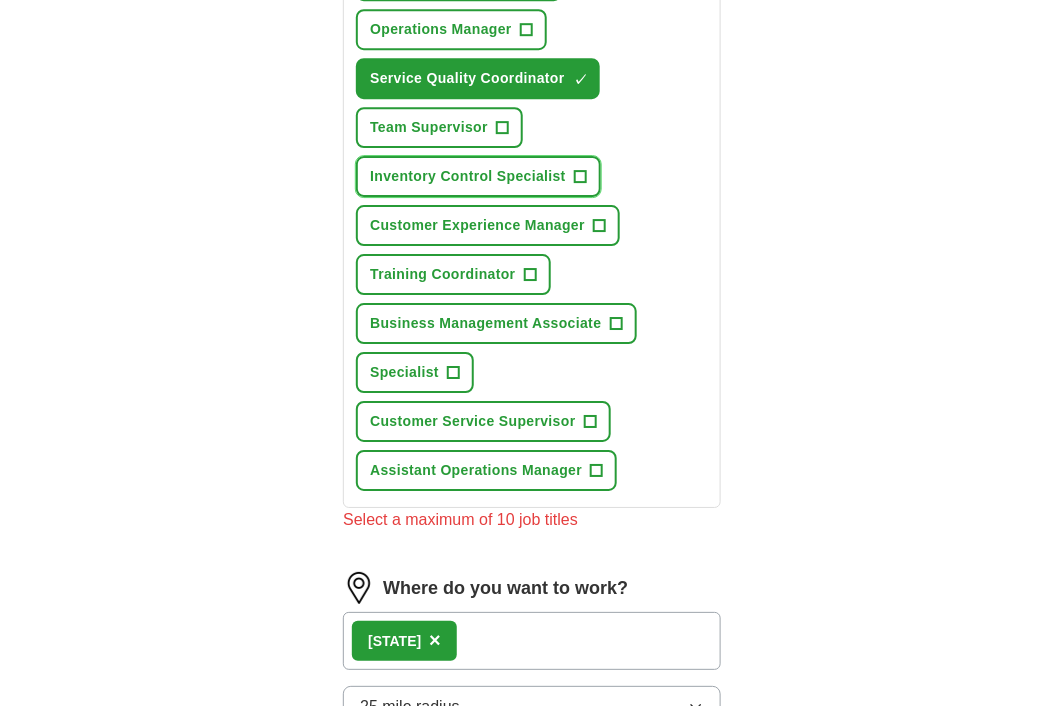 click on "+" at bounding box center [580, 177] 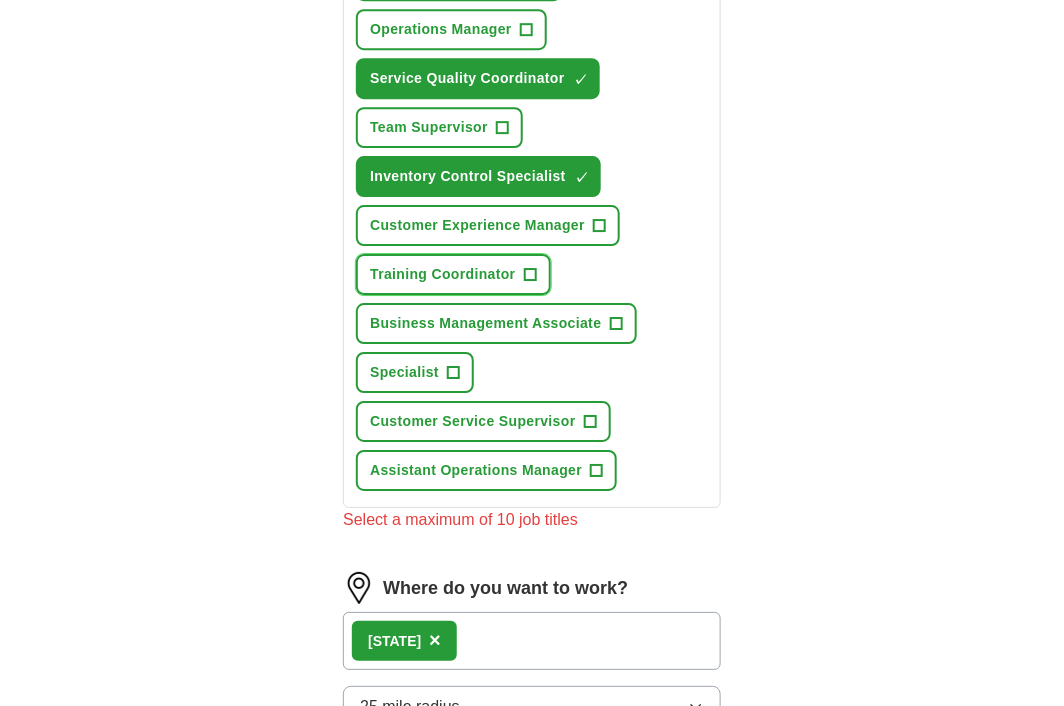 click on "Training Coordinator +" at bounding box center (453, 274) 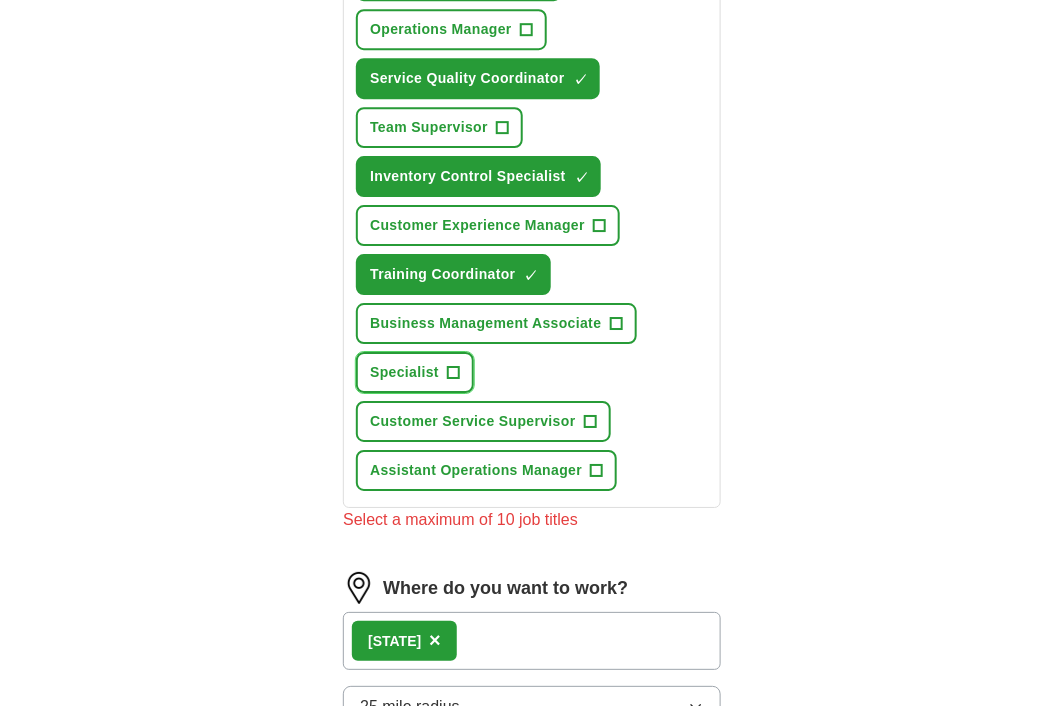 click on "+" at bounding box center [454, 373] 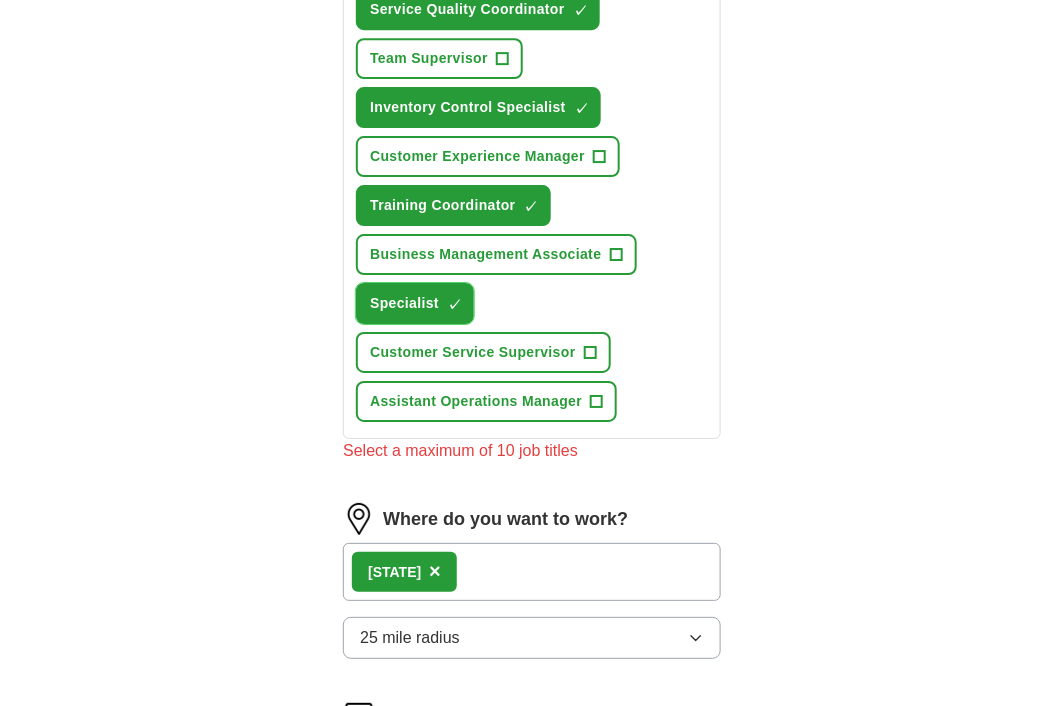 scroll, scrollTop: 1621, scrollLeft: 0, axis: vertical 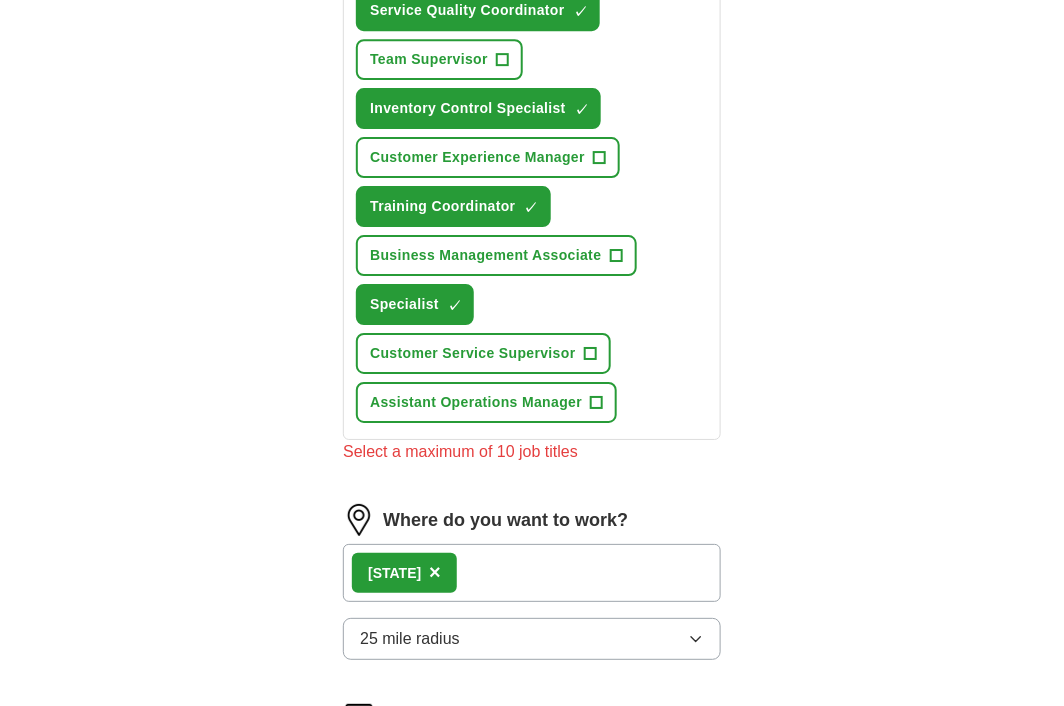 click on "Texas ×" at bounding box center (532, 573) 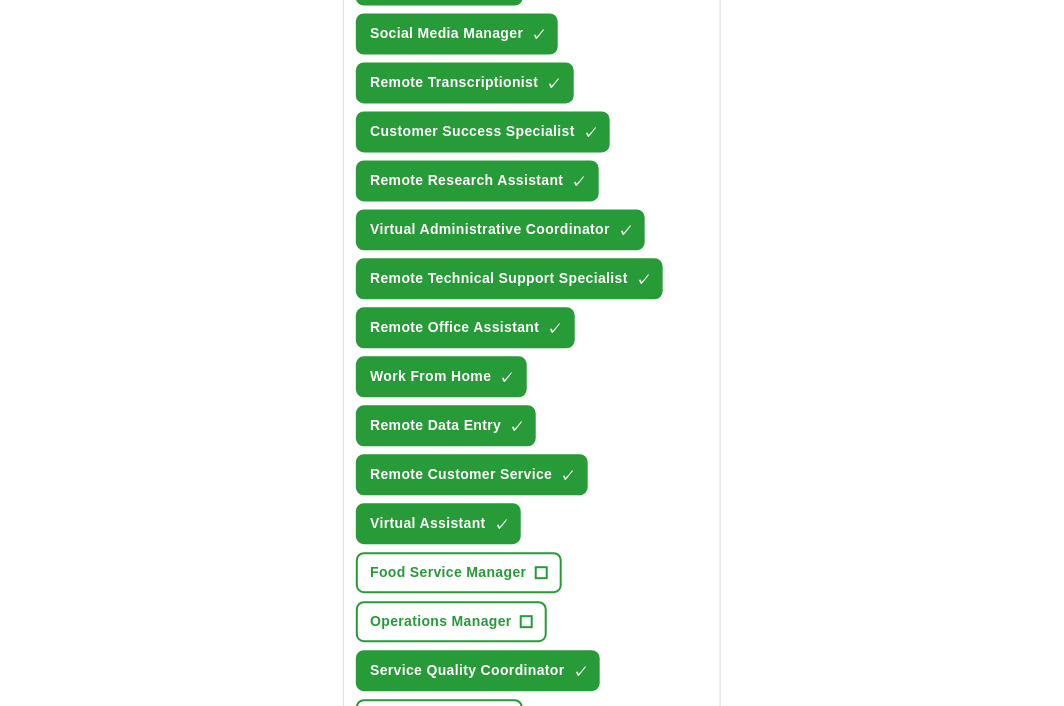 scroll, scrollTop: 939, scrollLeft: 0, axis: vertical 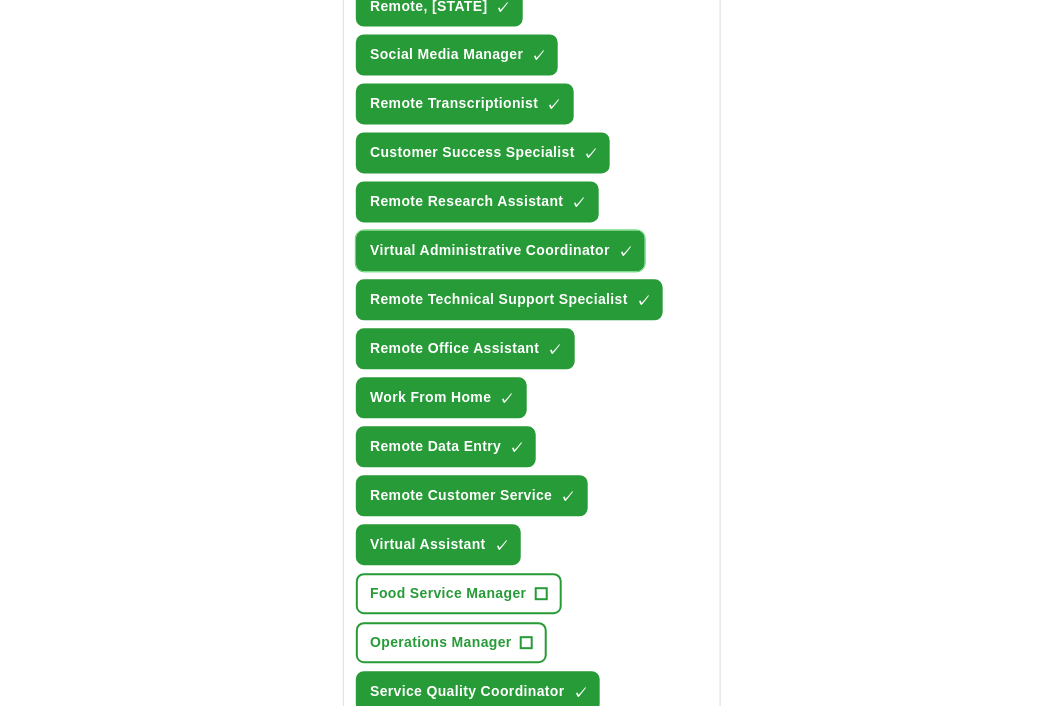 click on "×" at bounding box center (0, 0) 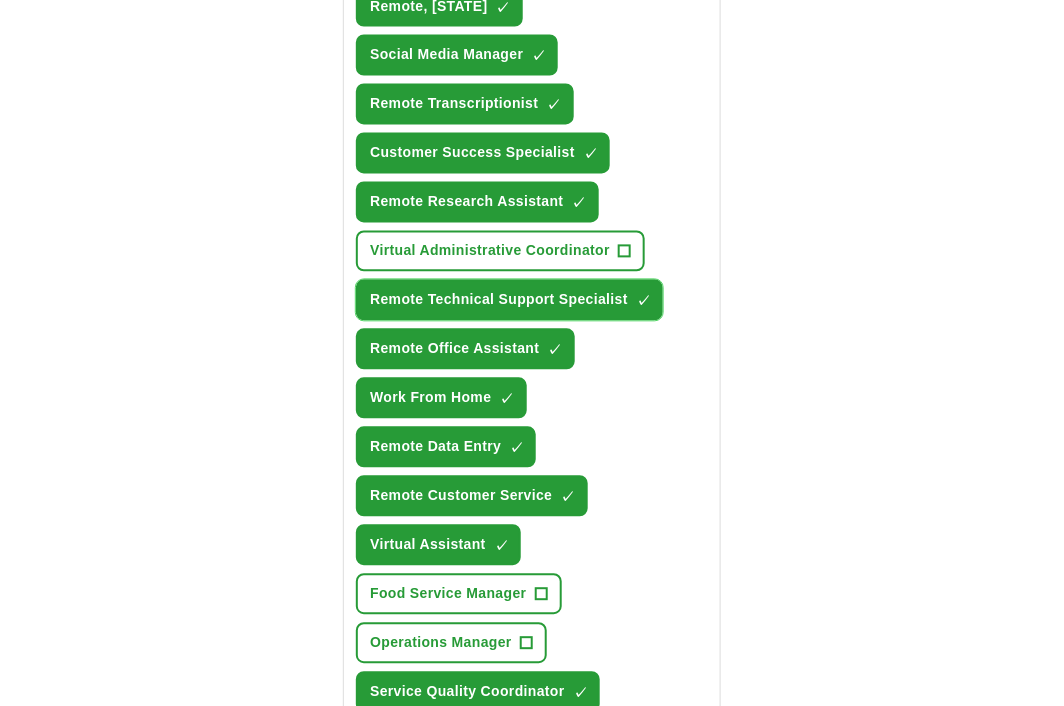 click on "×" at bounding box center [0, 0] 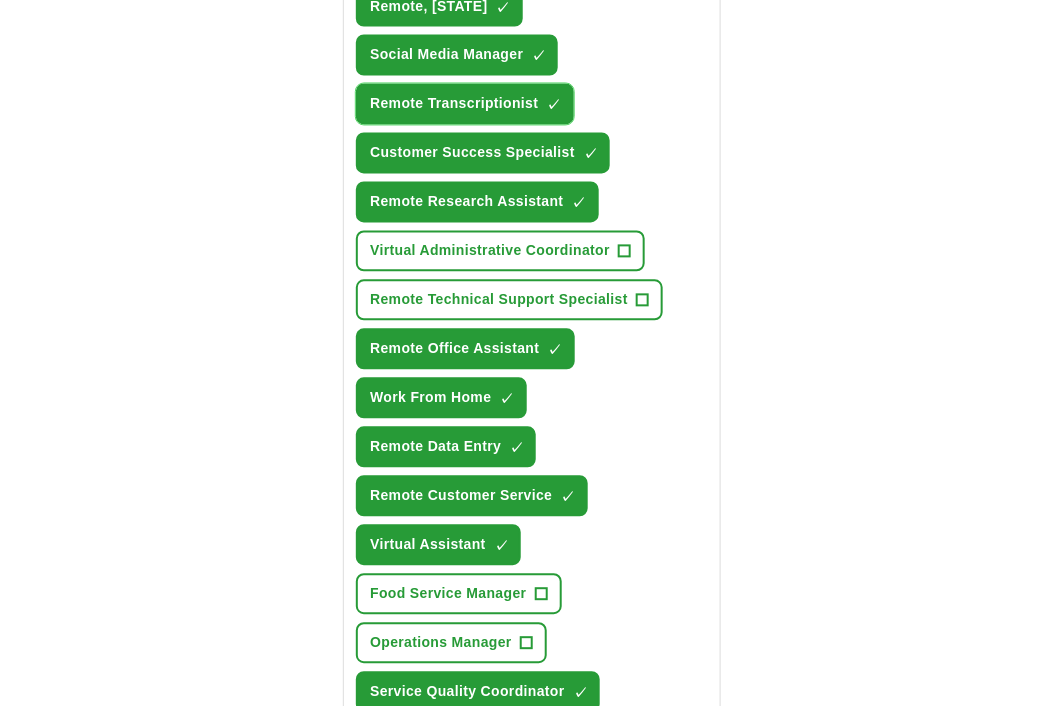 click on "×" at bounding box center (0, 0) 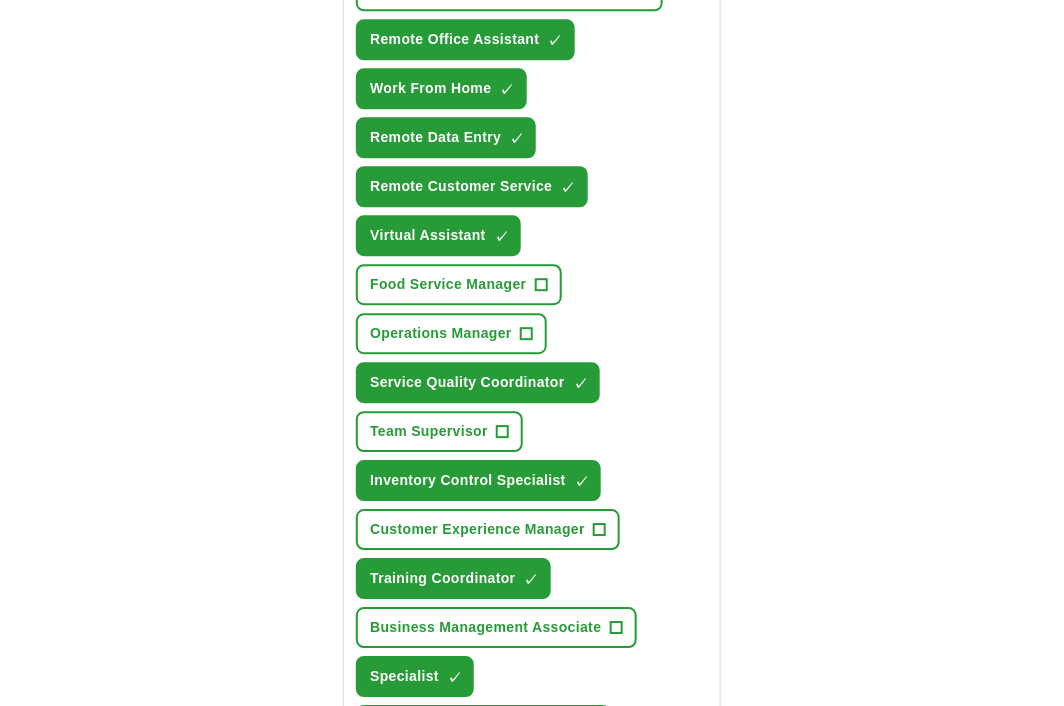 scroll, scrollTop: 1249, scrollLeft: 0, axis: vertical 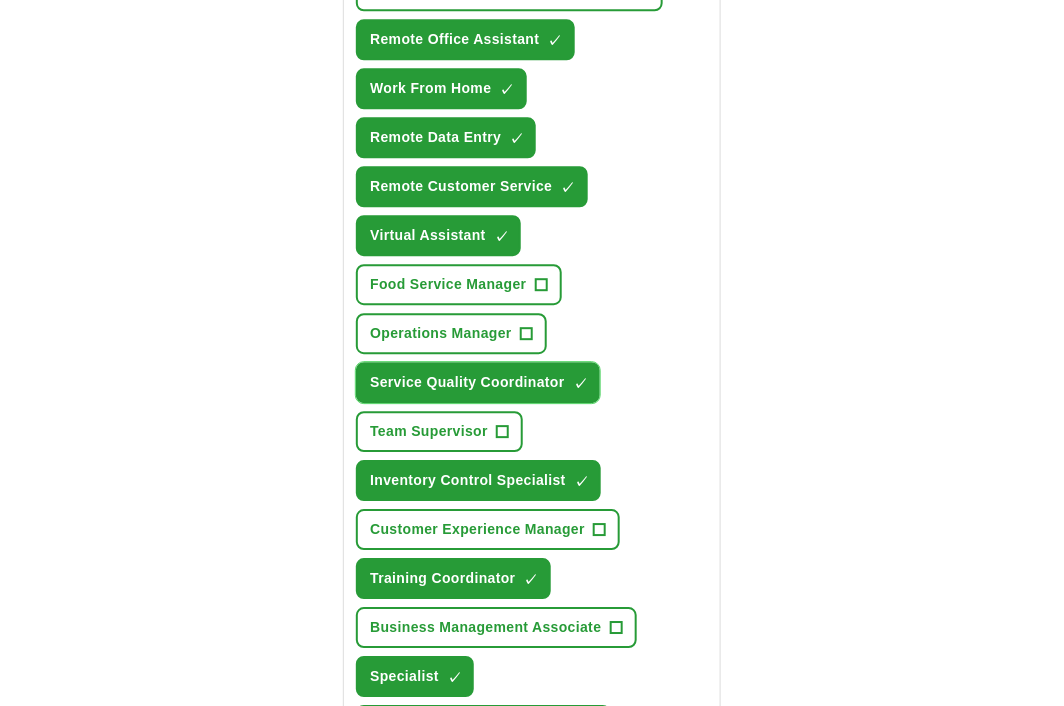 click on "✓ ×" at bounding box center (579, 383) 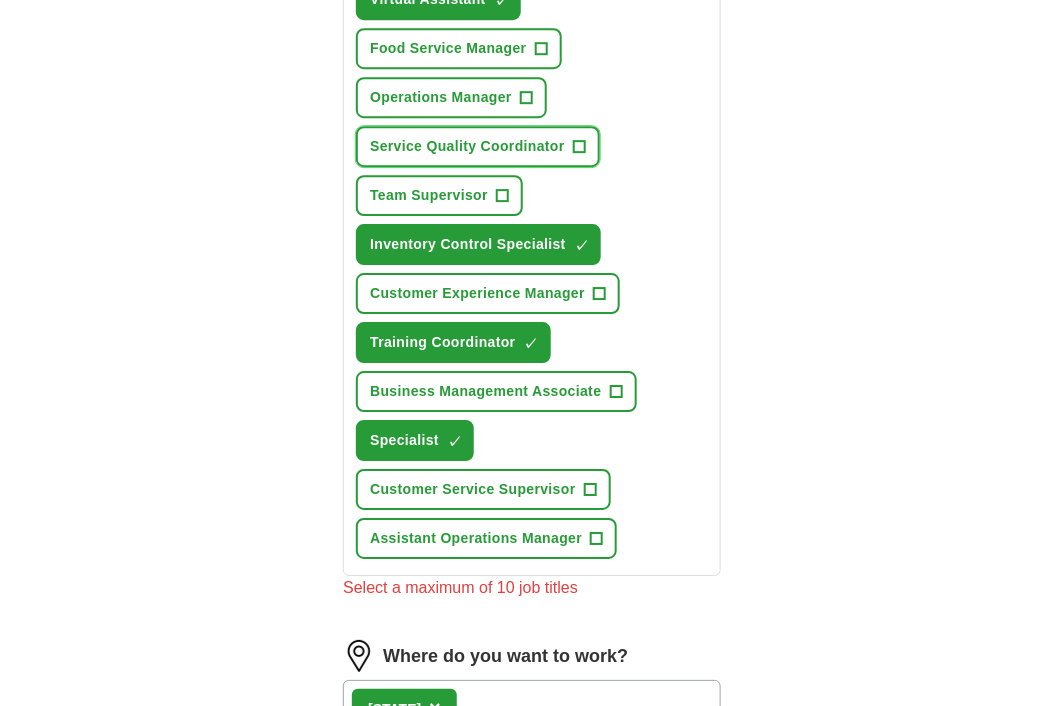 scroll, scrollTop: 1485, scrollLeft: 0, axis: vertical 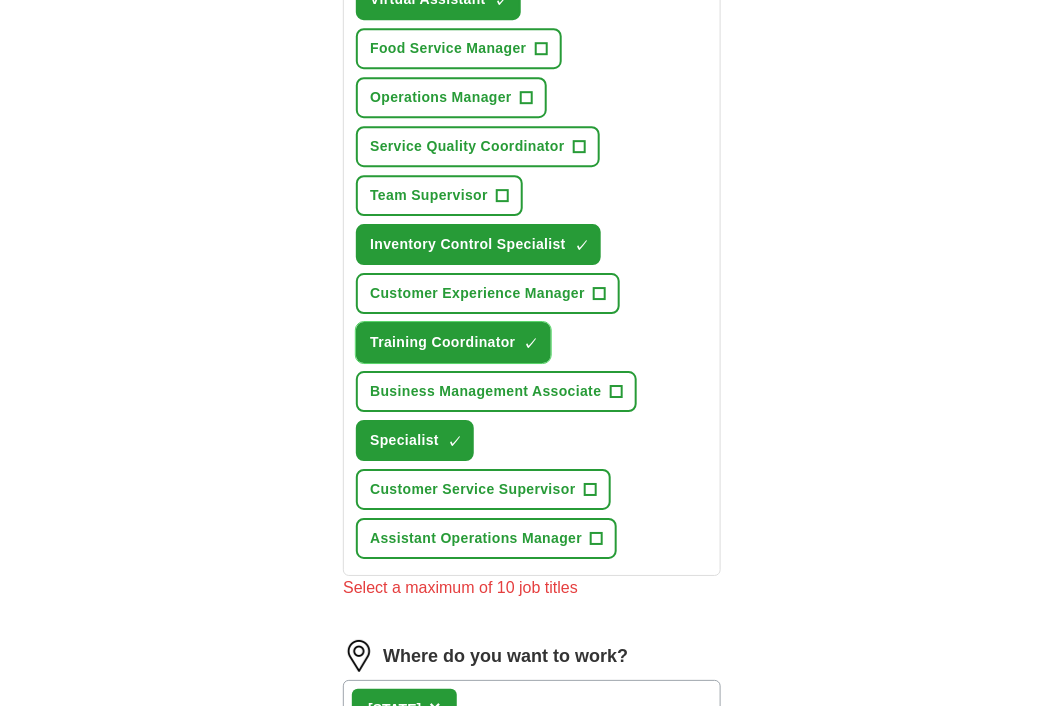 click on "×" at bounding box center [0, 0] 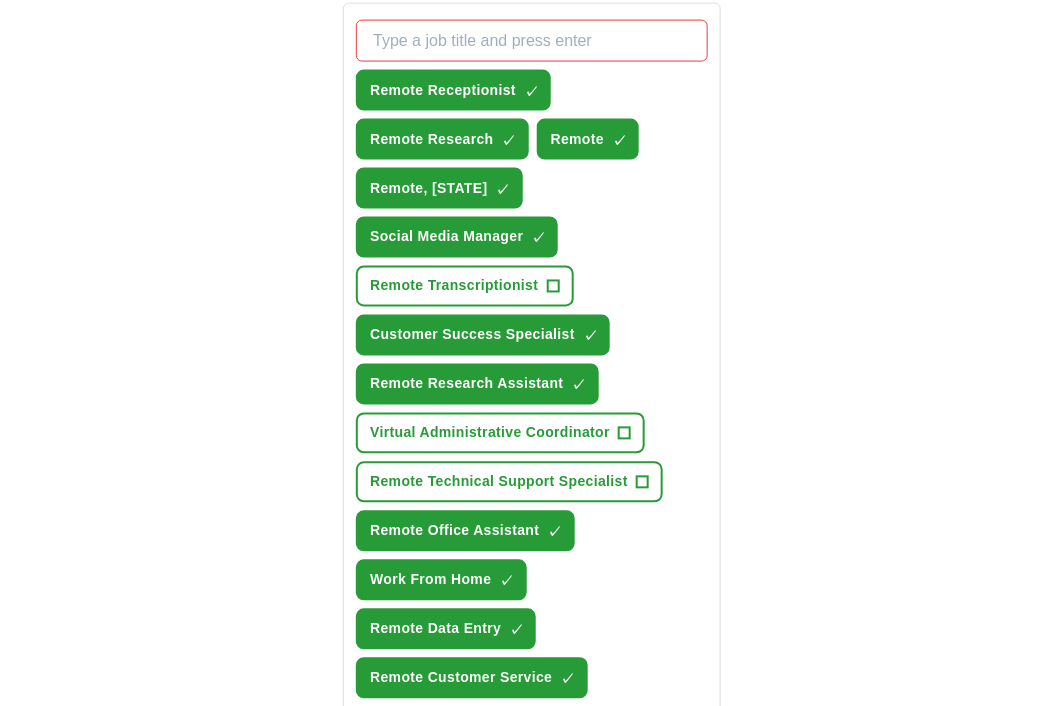 scroll, scrollTop: 777, scrollLeft: 0, axis: vertical 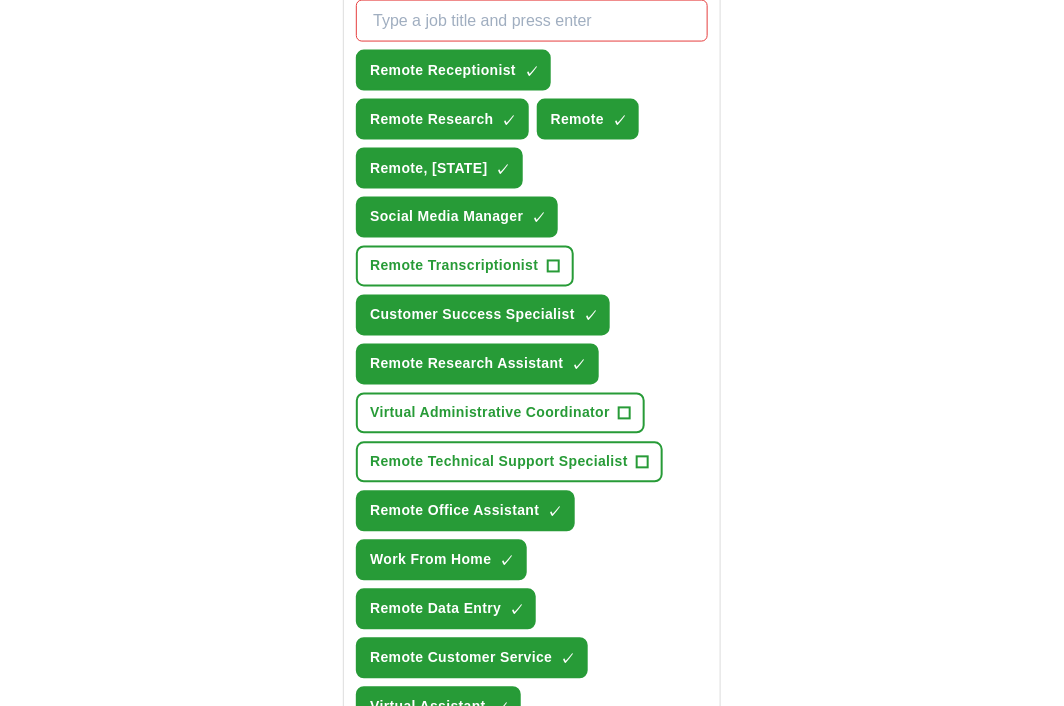 drag, startPoint x: 270, startPoint y: 1, endPoint x: 819, endPoint y: 263, distance: 608.31323 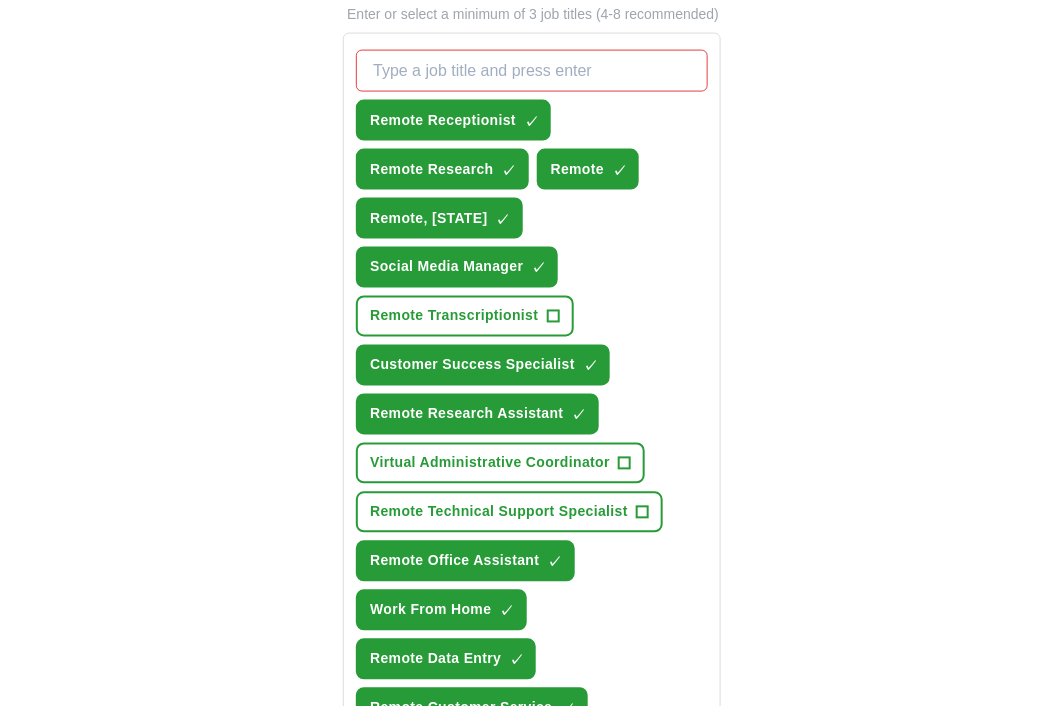 scroll, scrollTop: 725, scrollLeft: 0, axis: vertical 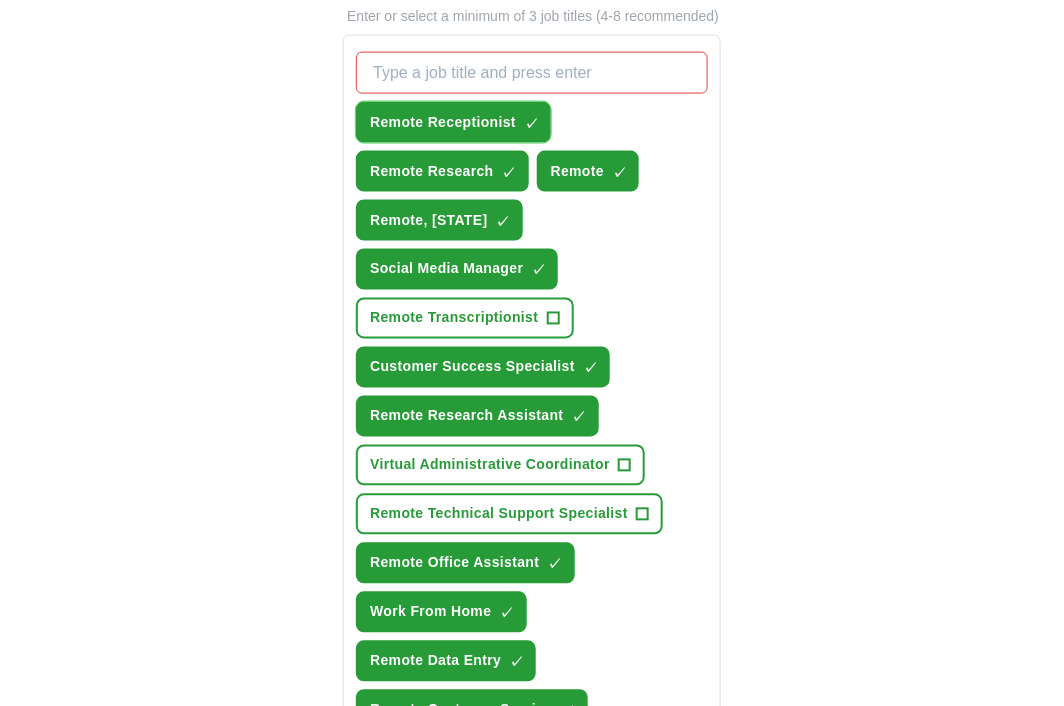 drag, startPoint x: 529, startPoint y: 117, endPoint x: 520, endPoint y: 133, distance: 18.35756 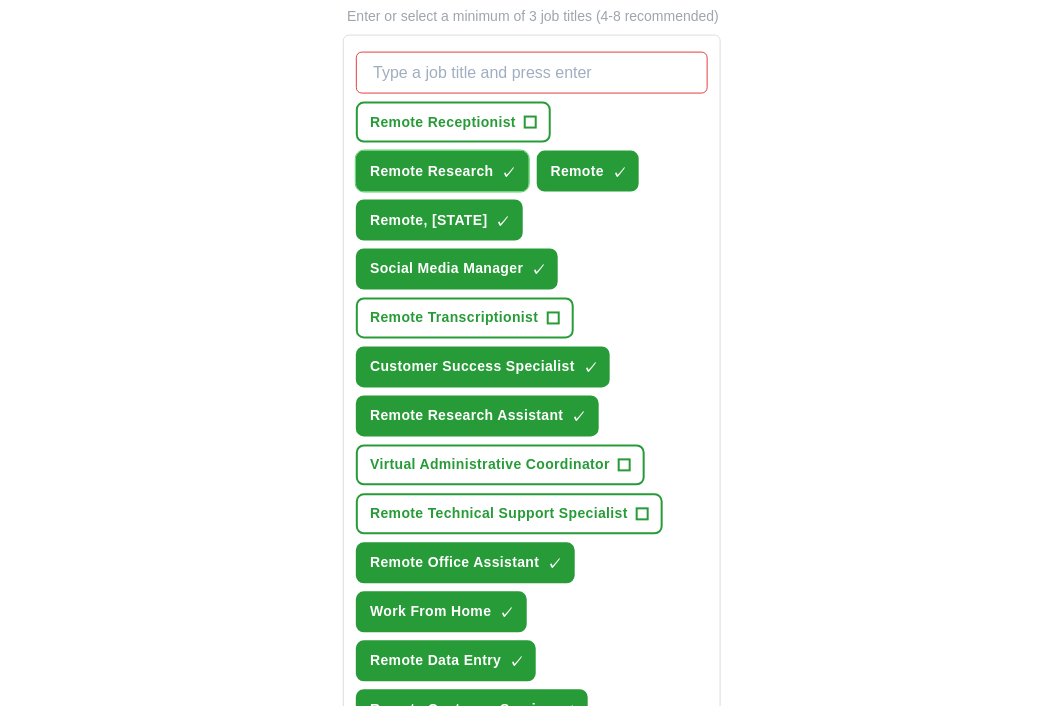 click on "×" at bounding box center [0, 0] 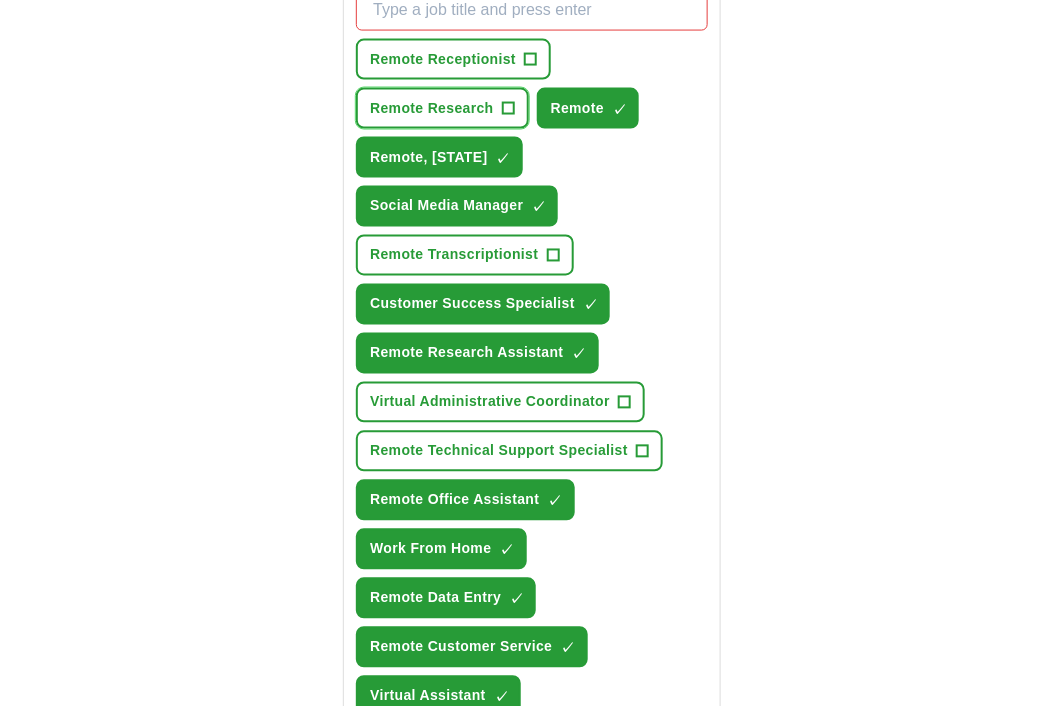 scroll, scrollTop: 790, scrollLeft: 0, axis: vertical 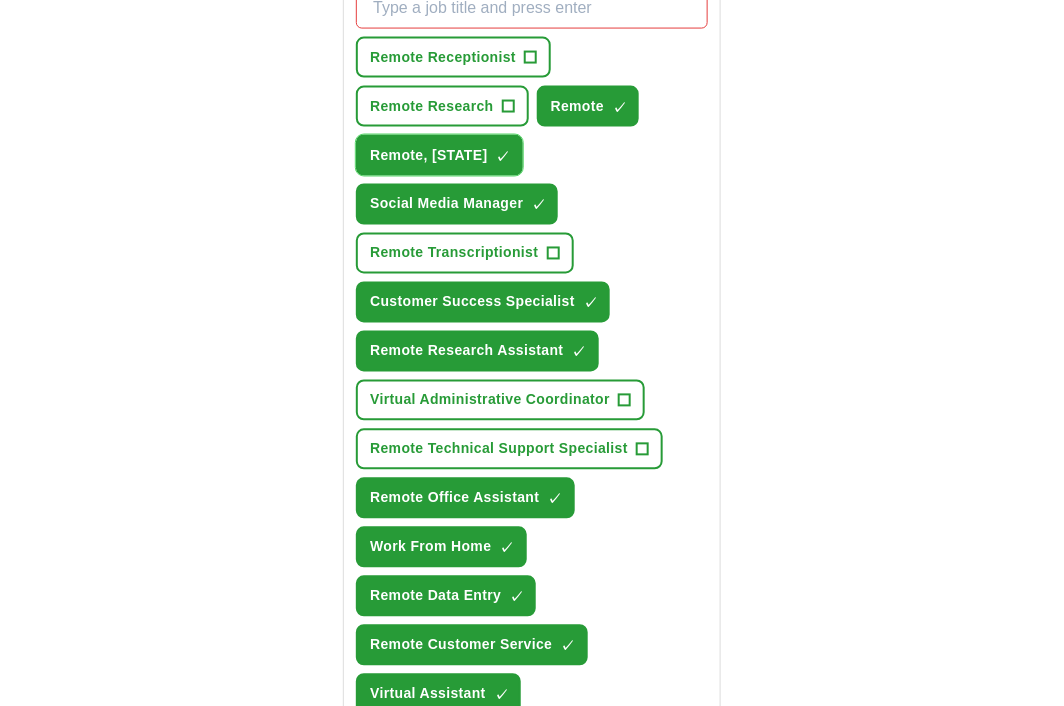 click on "×" at bounding box center (0, 0) 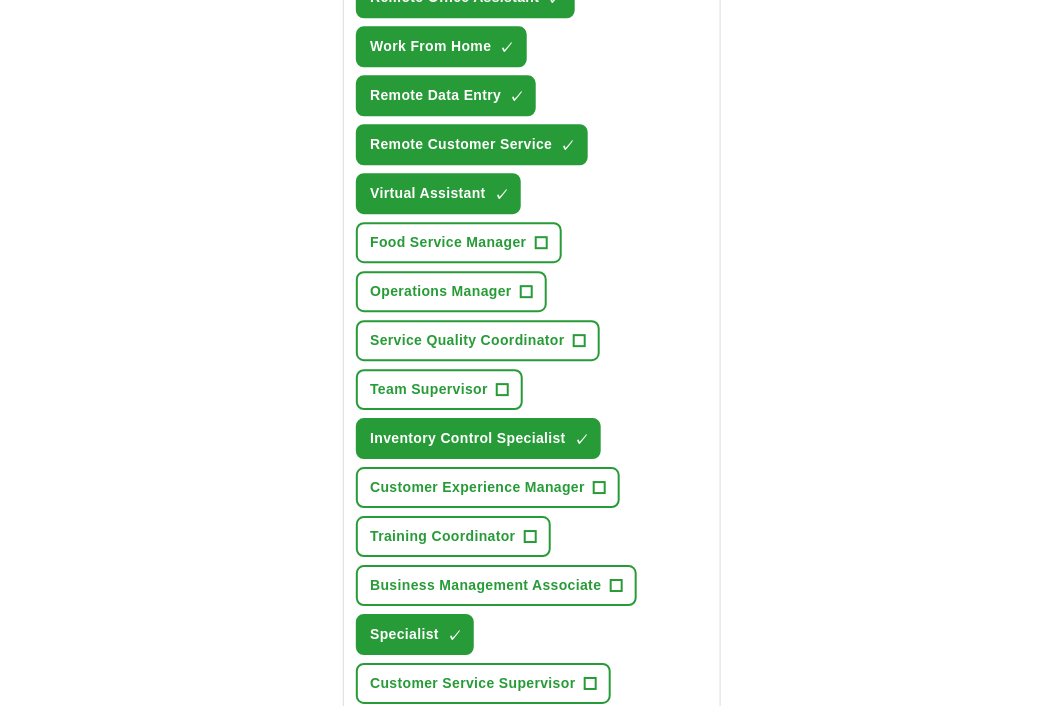 scroll, scrollTop: 1292, scrollLeft: 0, axis: vertical 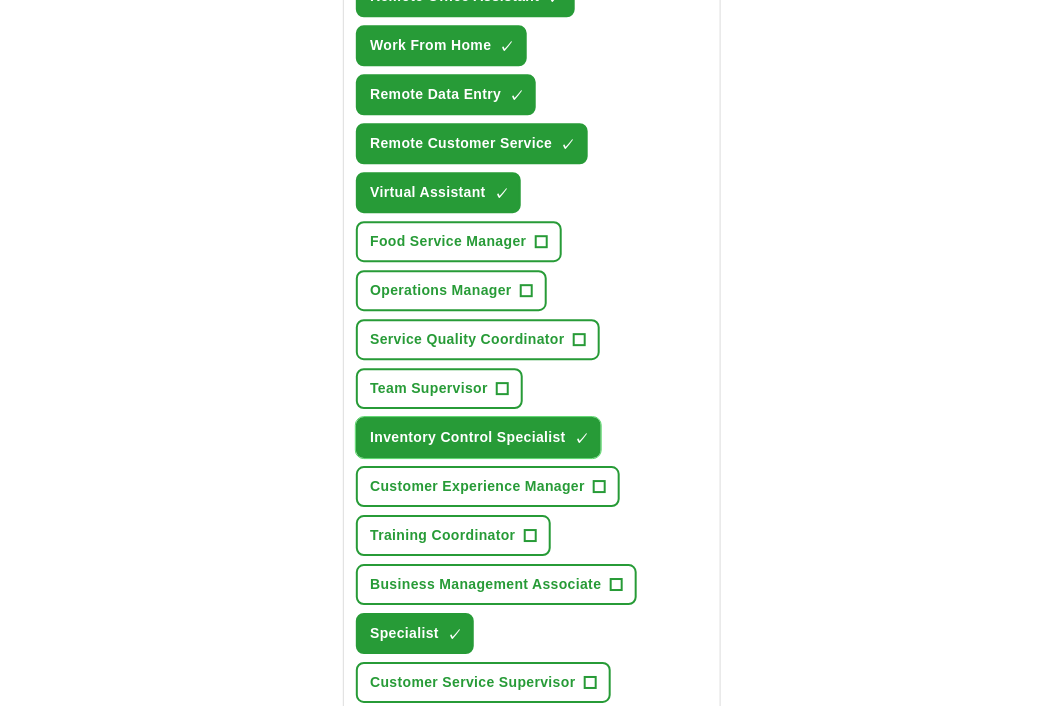 click on "Inventory Control Specialist ✓ ×" at bounding box center [478, 437] 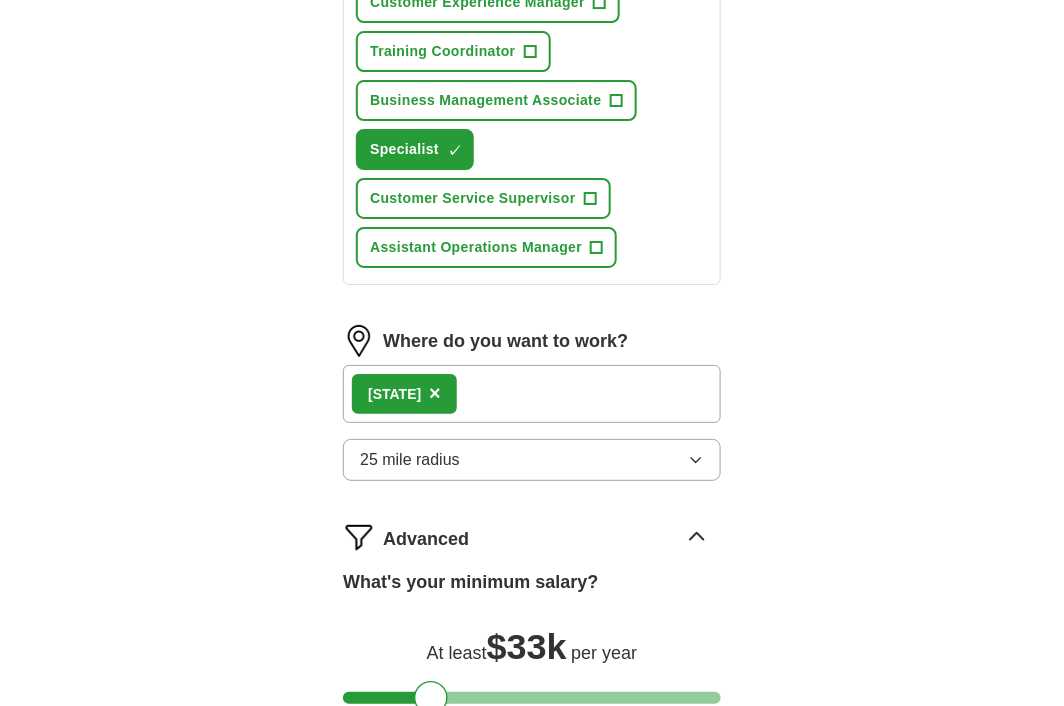 scroll, scrollTop: 1775, scrollLeft: 0, axis: vertical 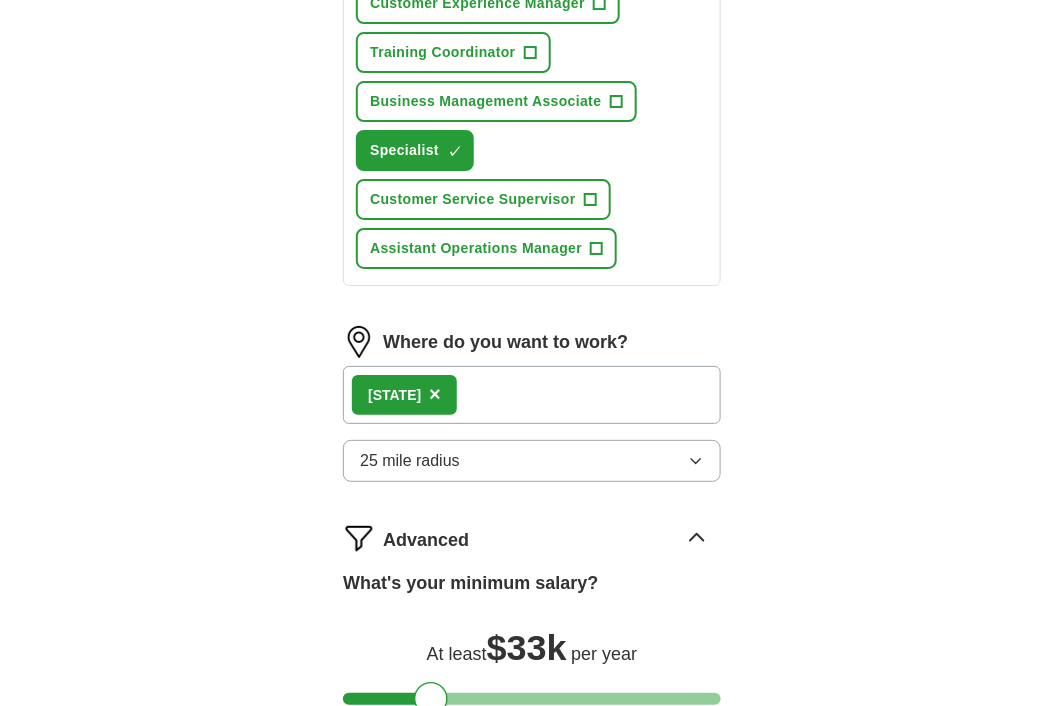 click on "Texas ×" at bounding box center [532, 395] 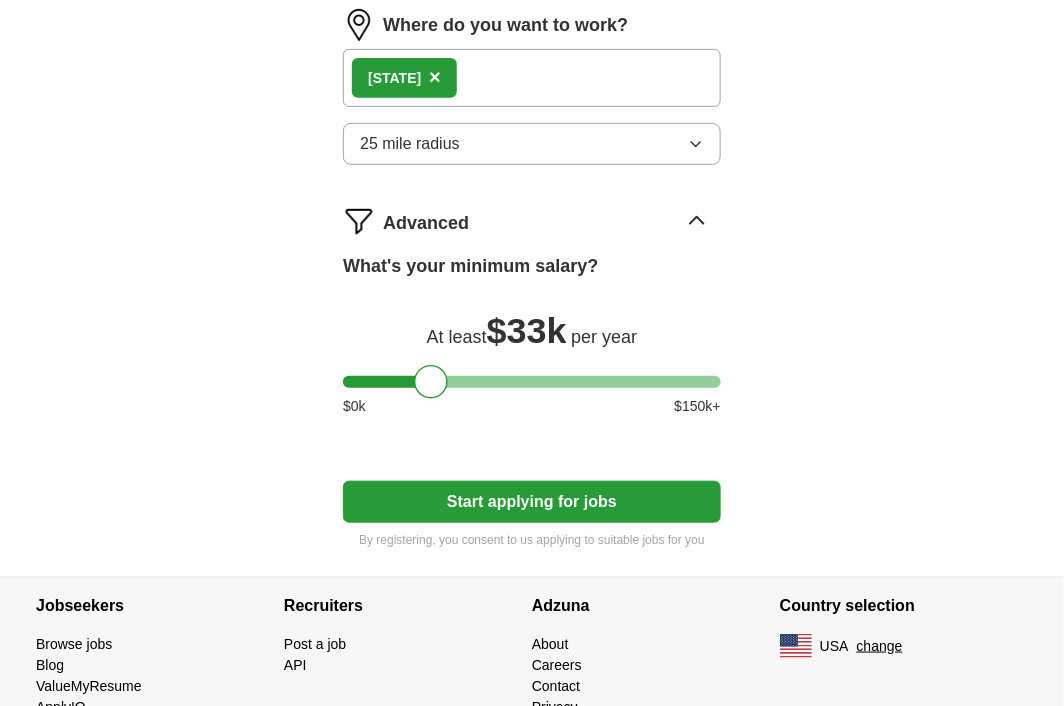 scroll, scrollTop: 2139, scrollLeft: 0, axis: vertical 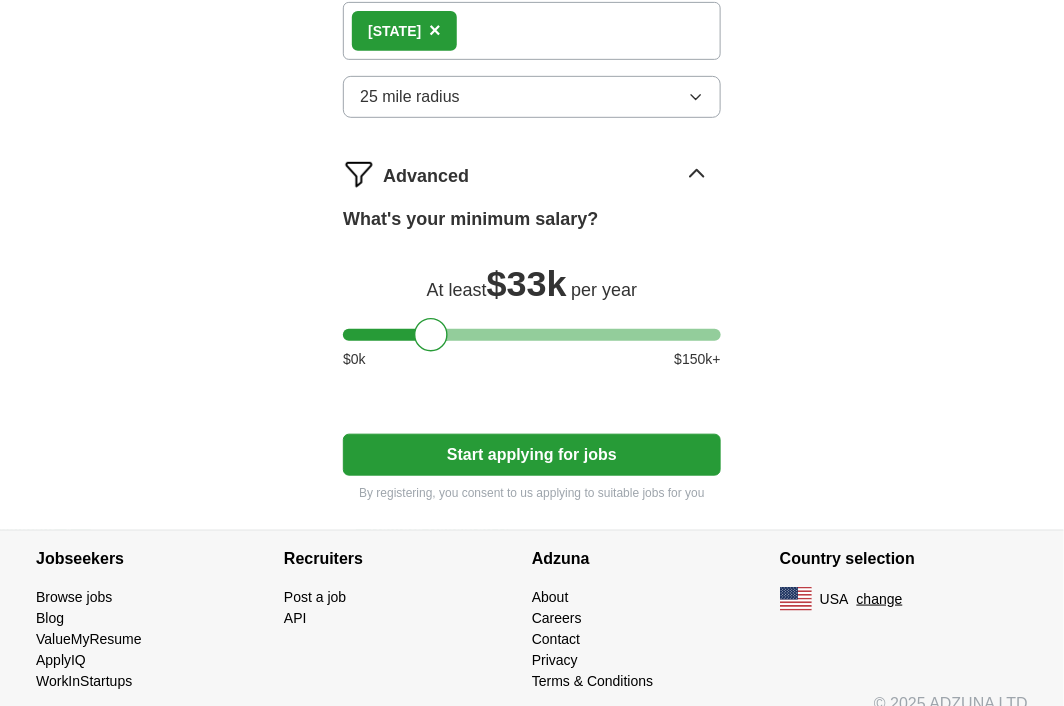 click on "Start applying for jobs" at bounding box center [532, 455] 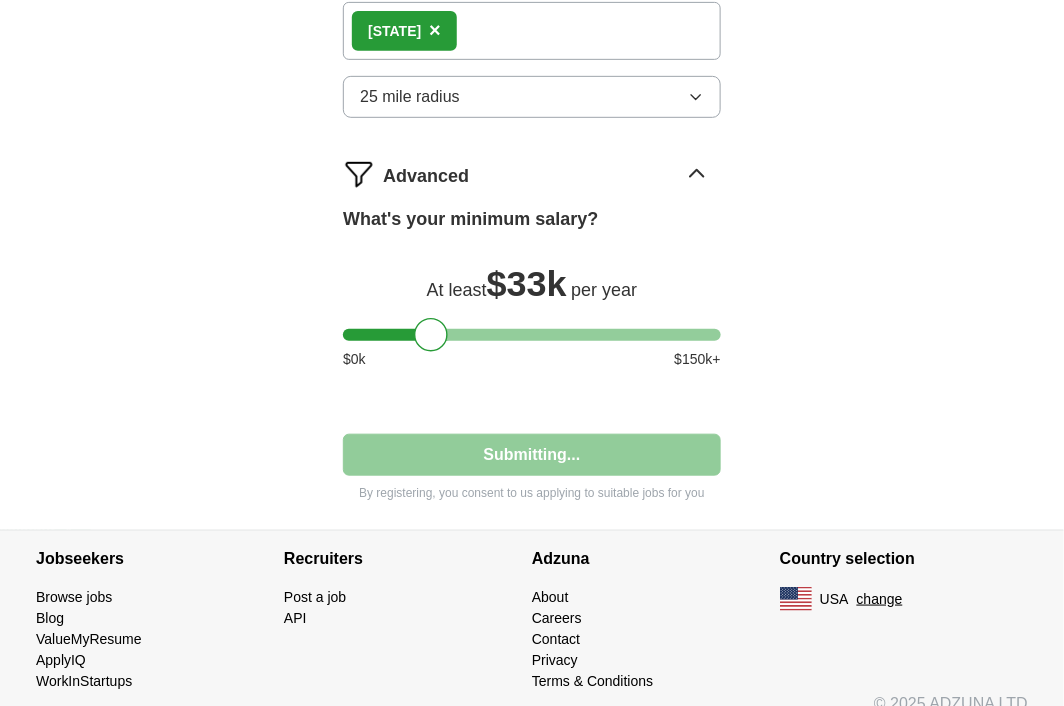 select on "**" 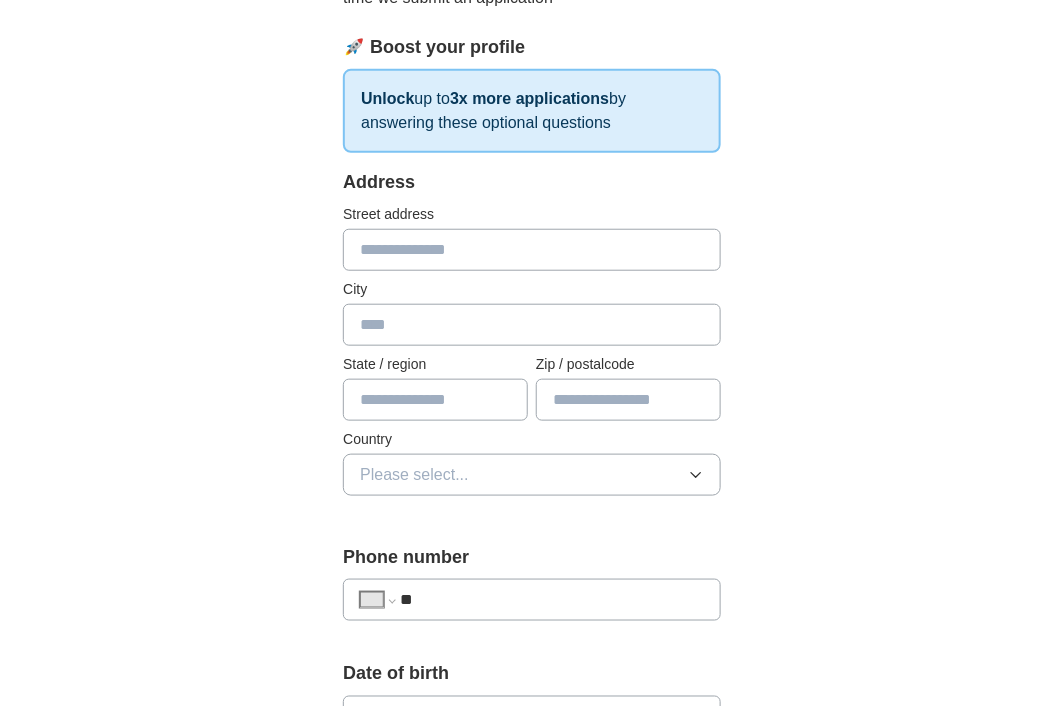 scroll, scrollTop: 292, scrollLeft: 0, axis: vertical 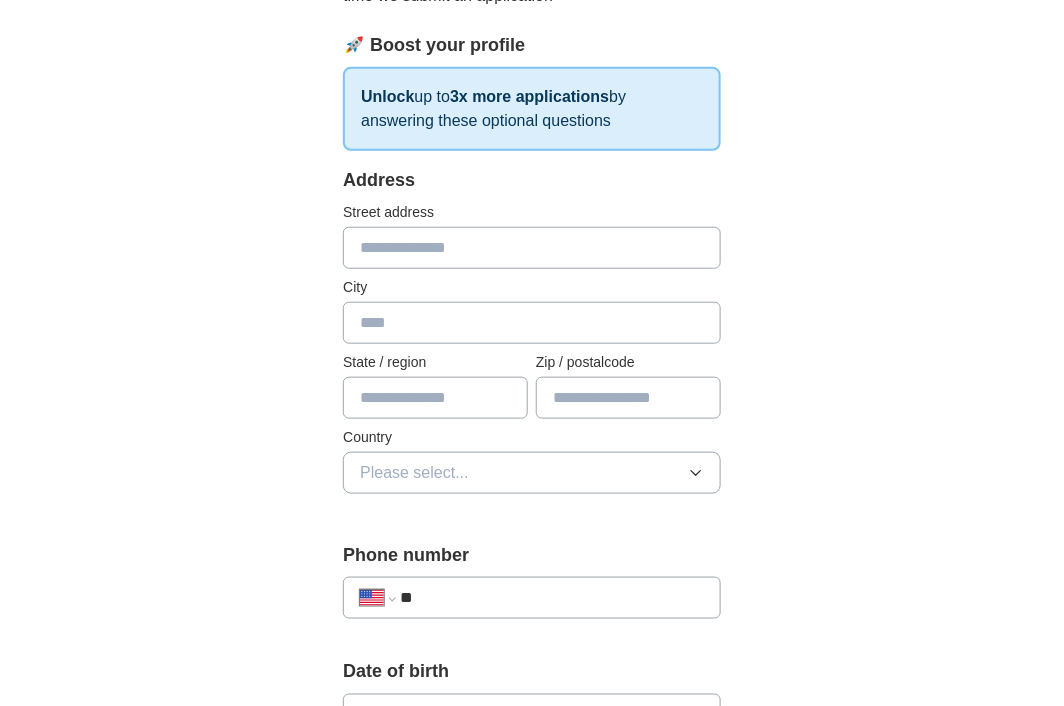 click at bounding box center [532, 248] 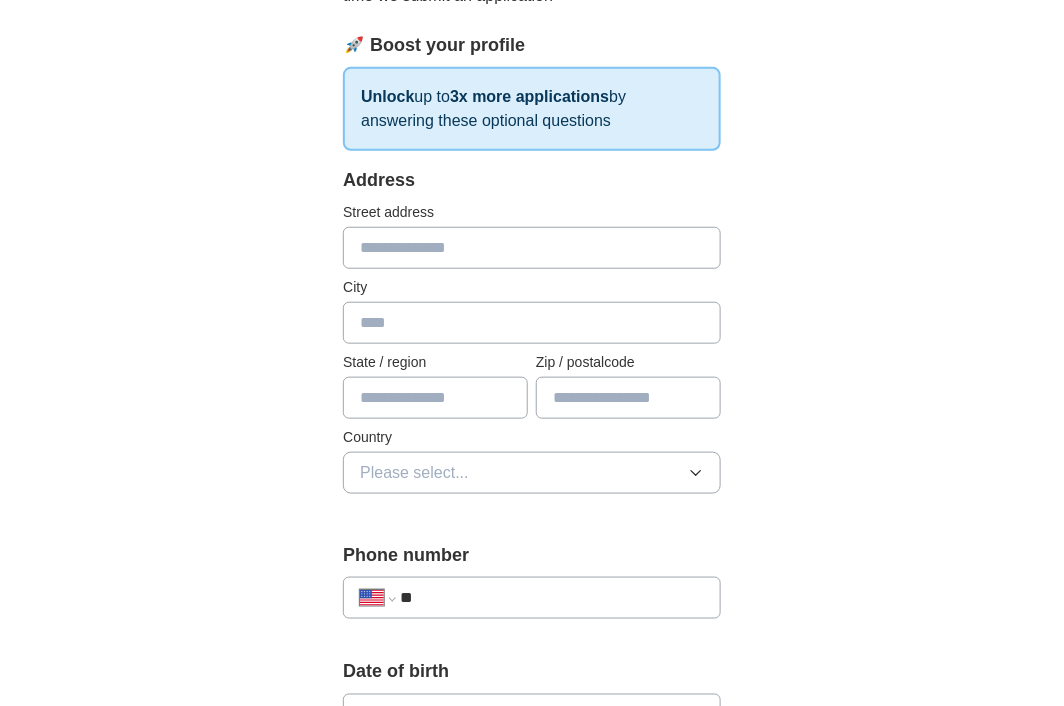 type on "**********" 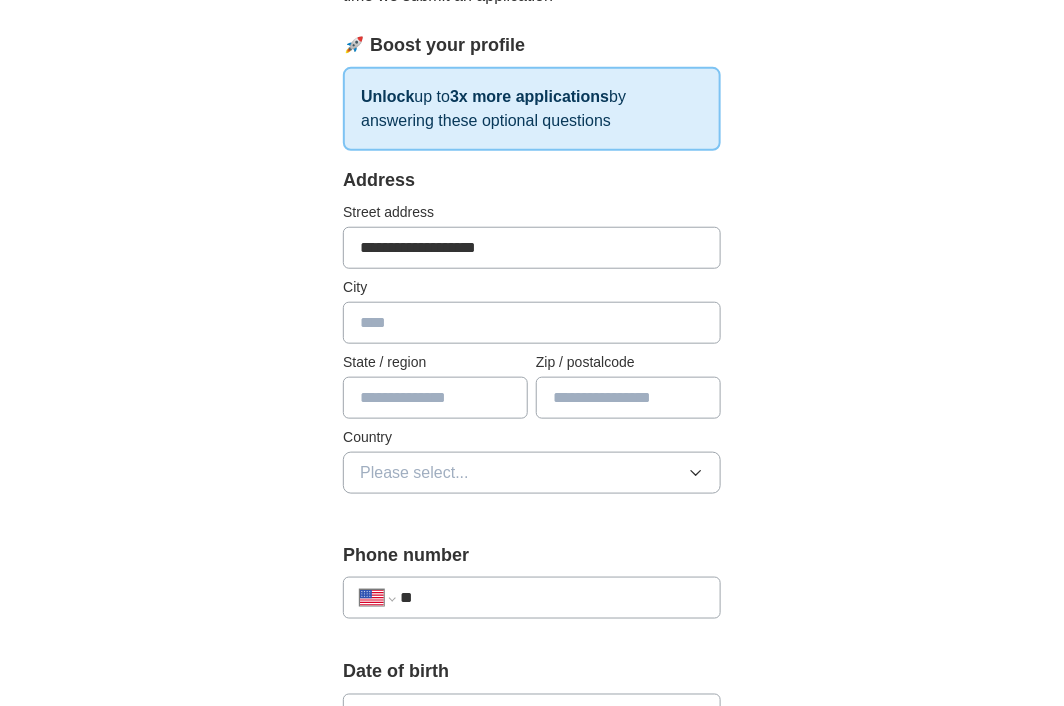 type on "*******" 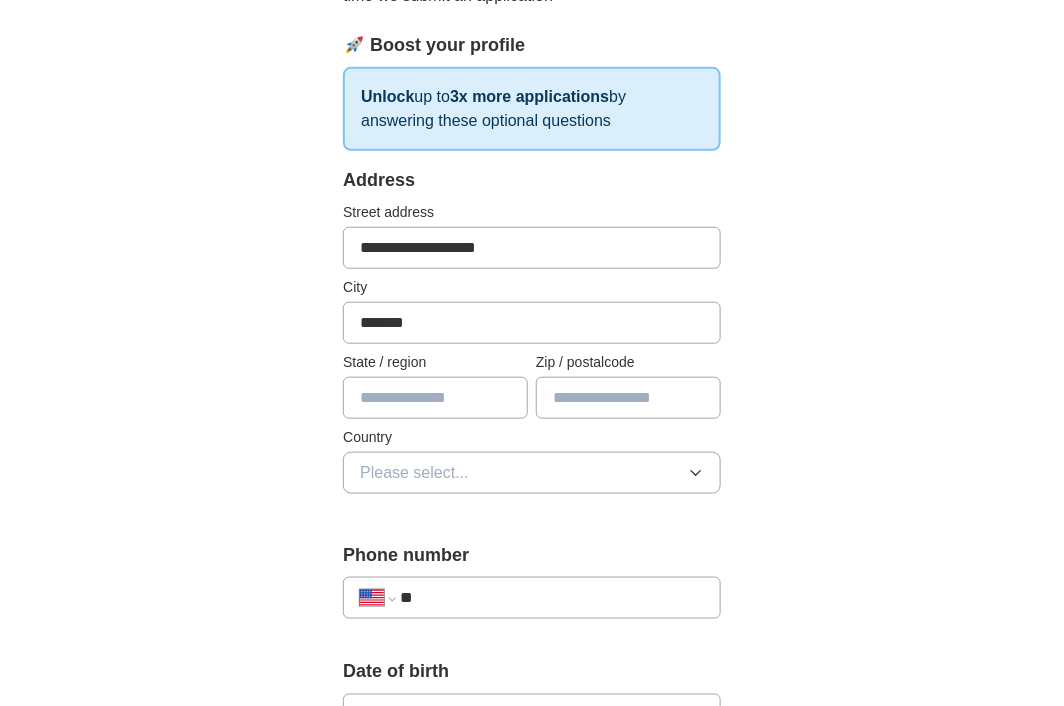 type on "**" 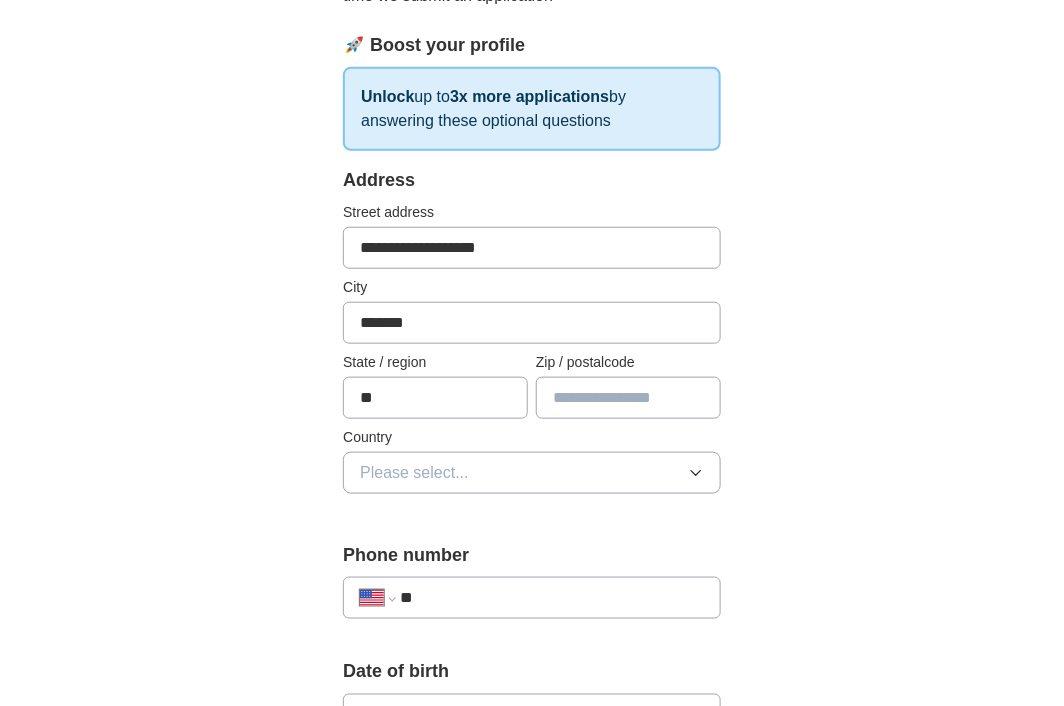 type on "*****" 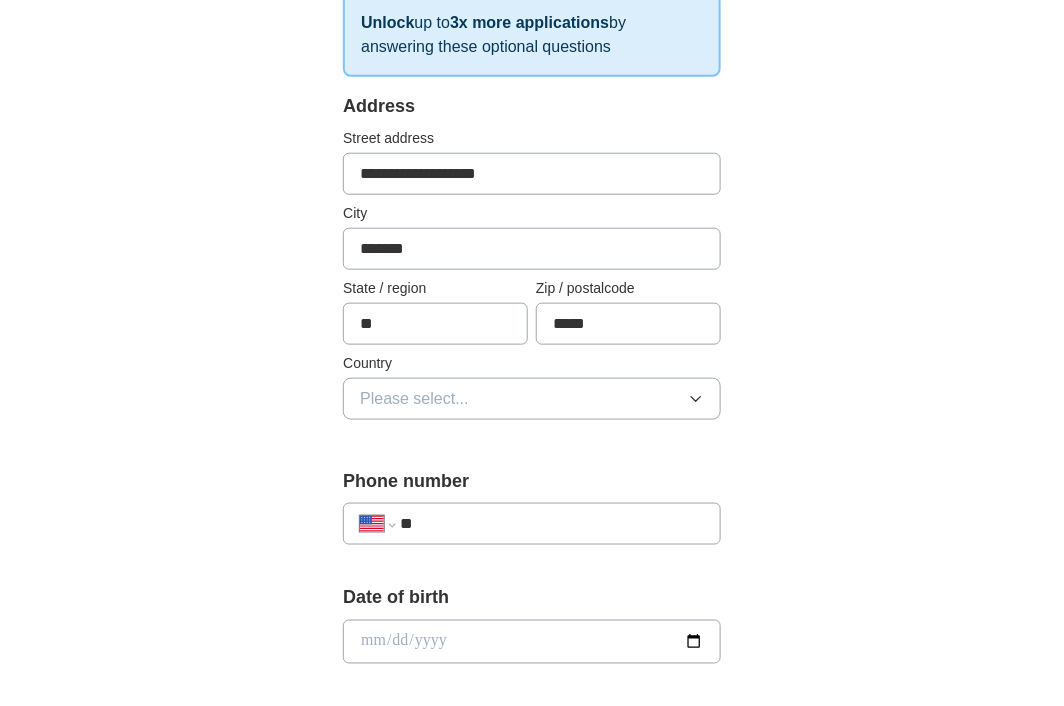 scroll, scrollTop: 421, scrollLeft: 0, axis: vertical 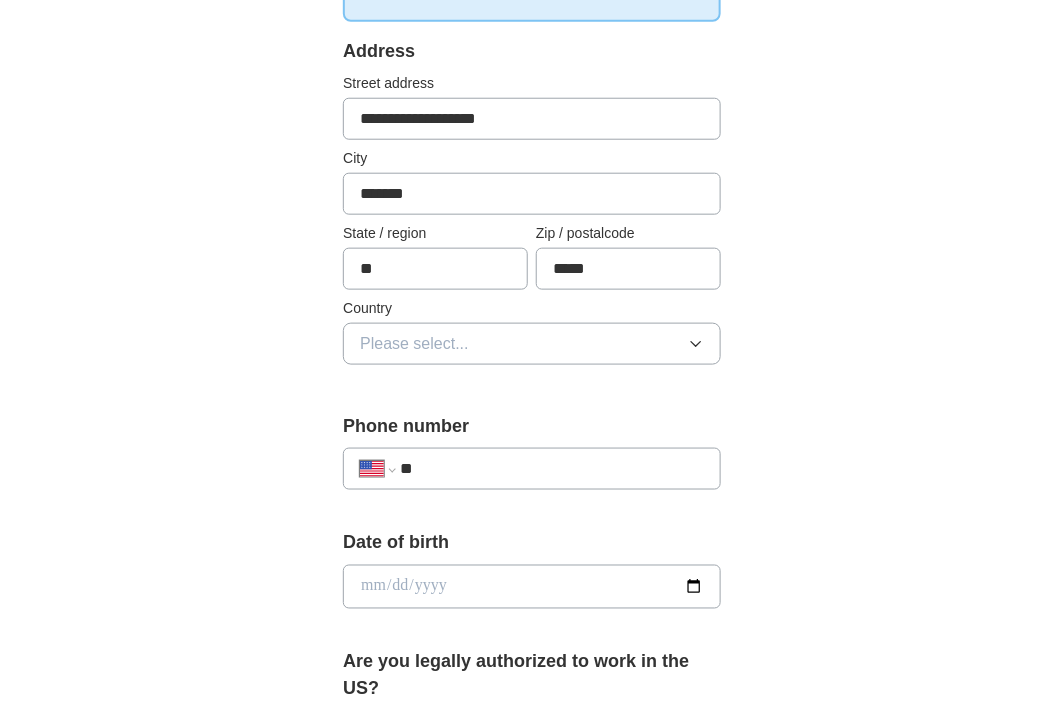 click on "Please select..." at bounding box center [414, 344] 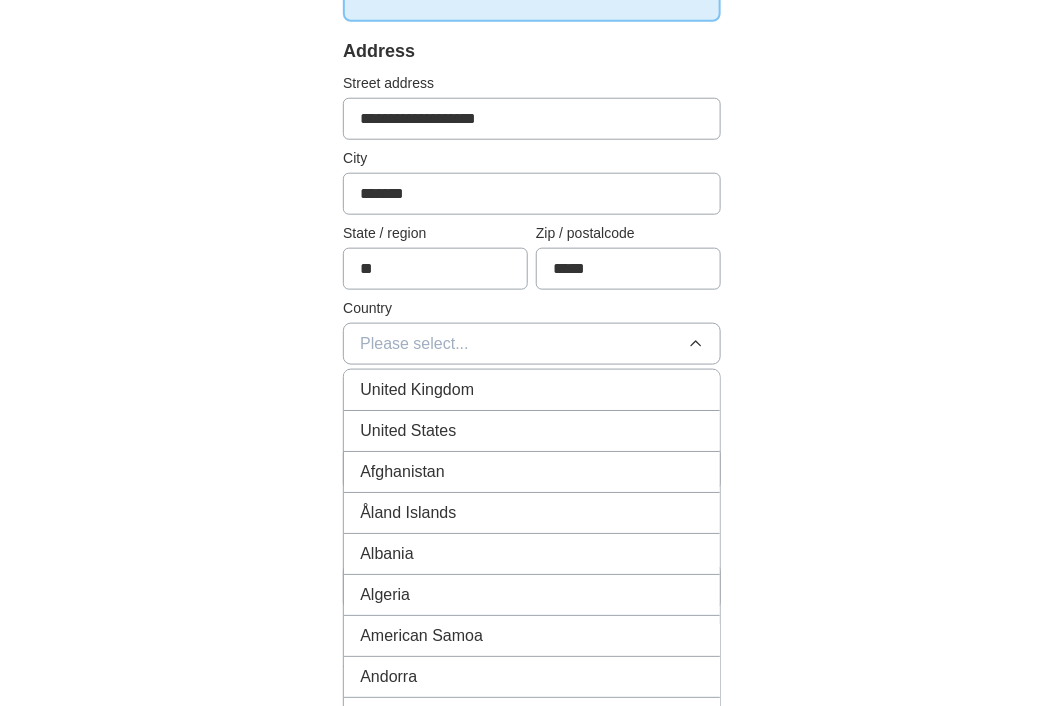 click on "United States" at bounding box center (408, 431) 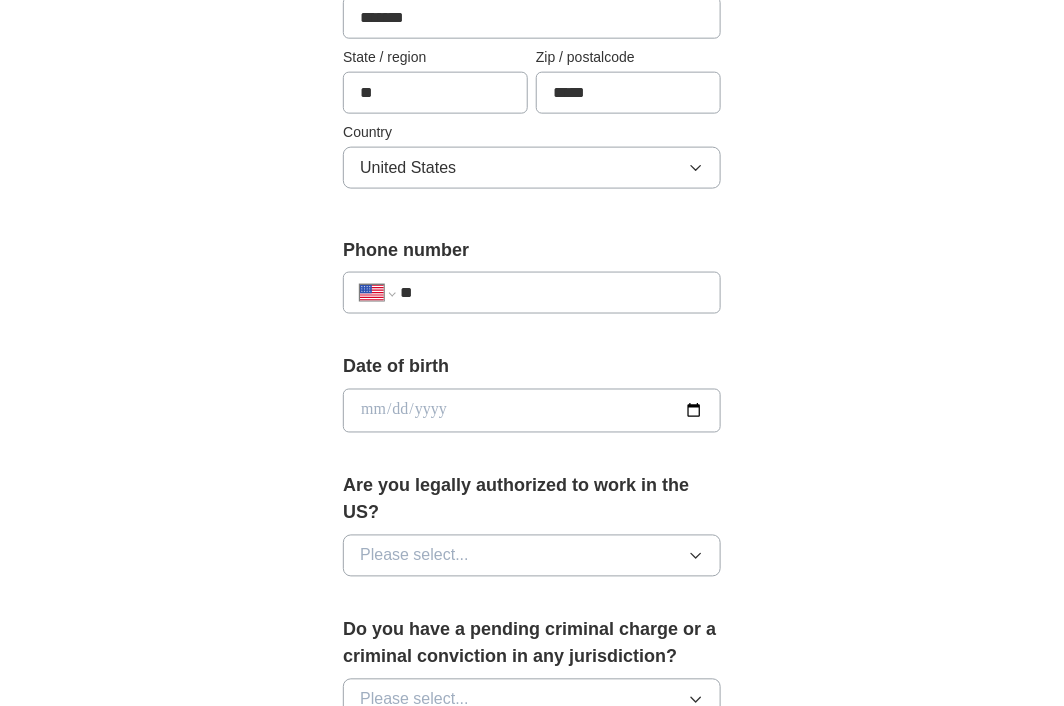scroll, scrollTop: 601, scrollLeft: 0, axis: vertical 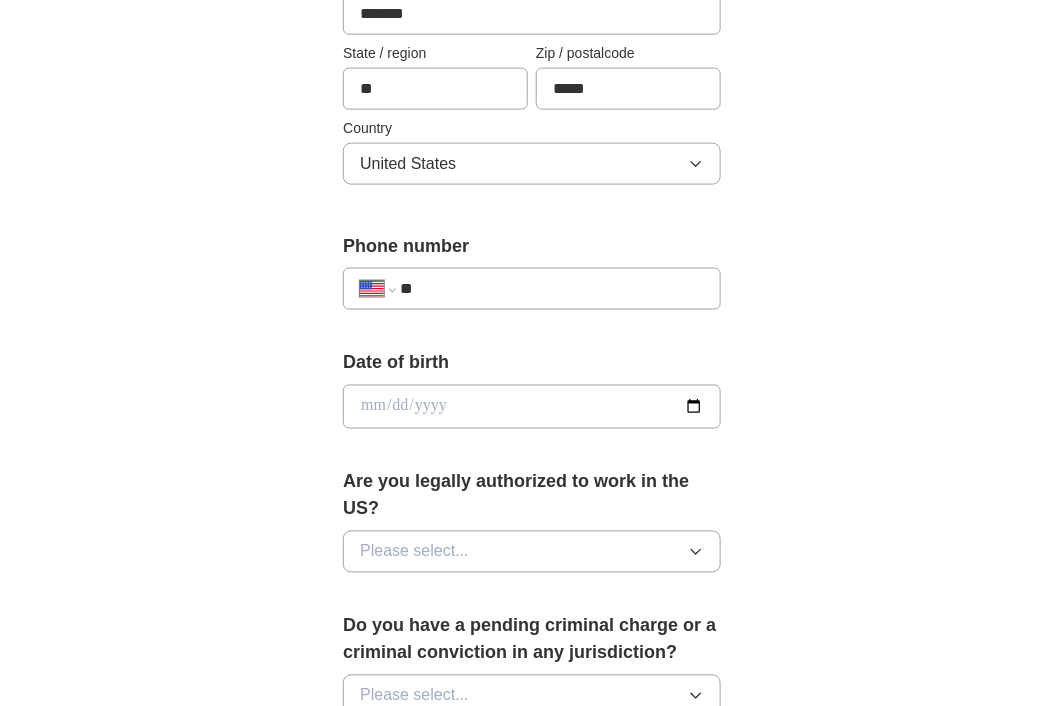 click on "**********" at bounding box center [532, 289] 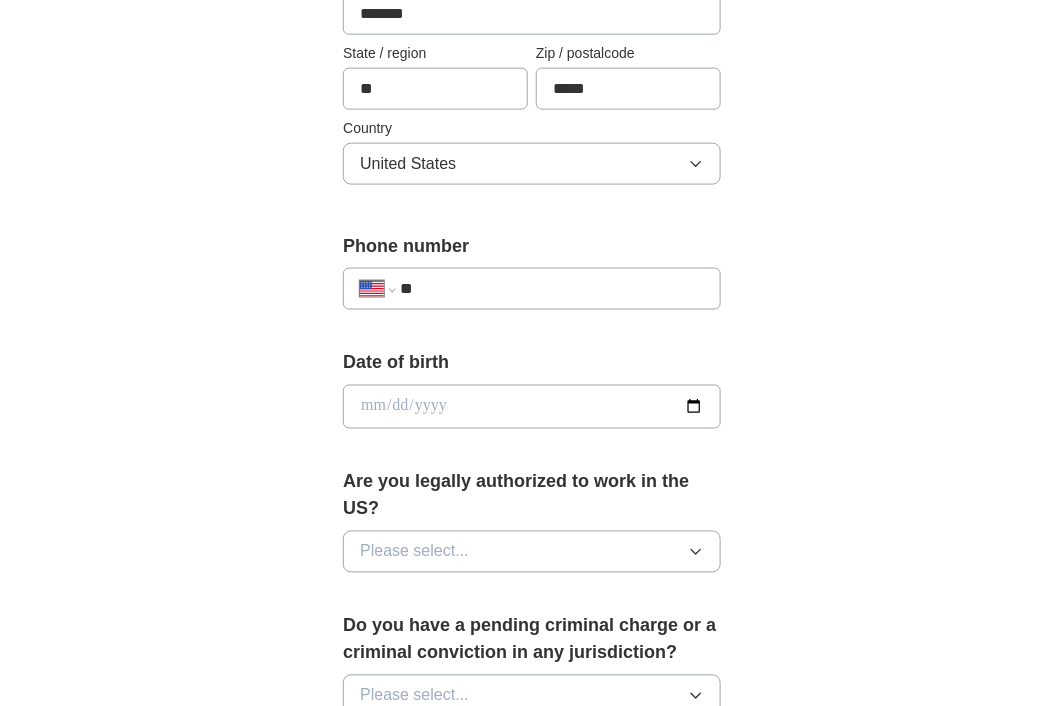 type on "**********" 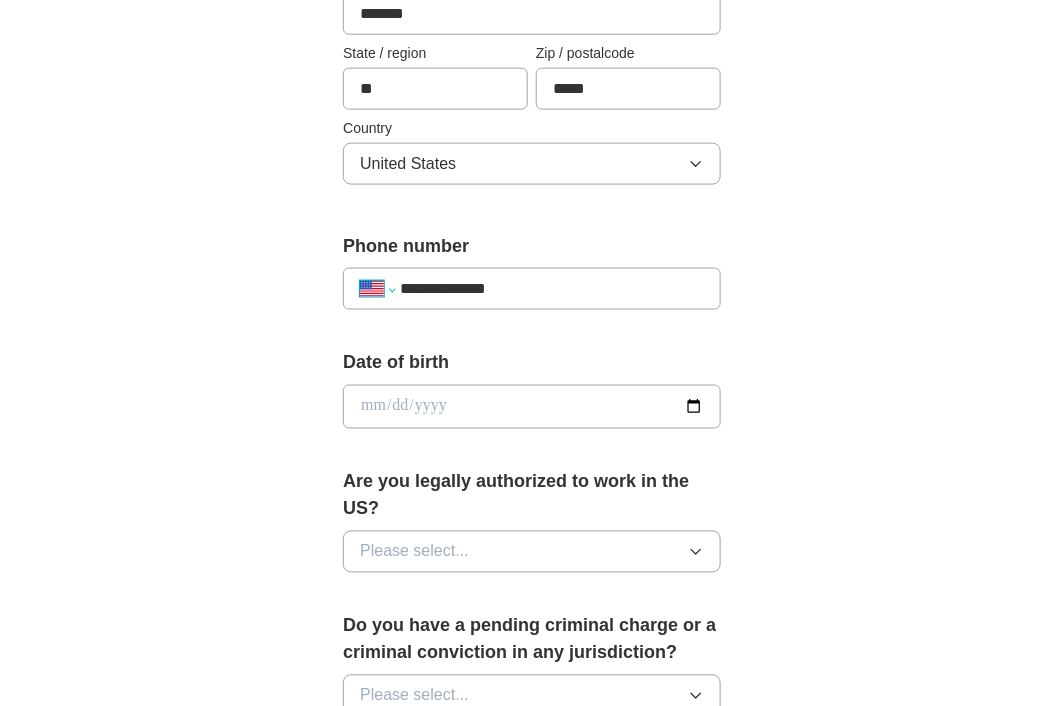 select on "**" 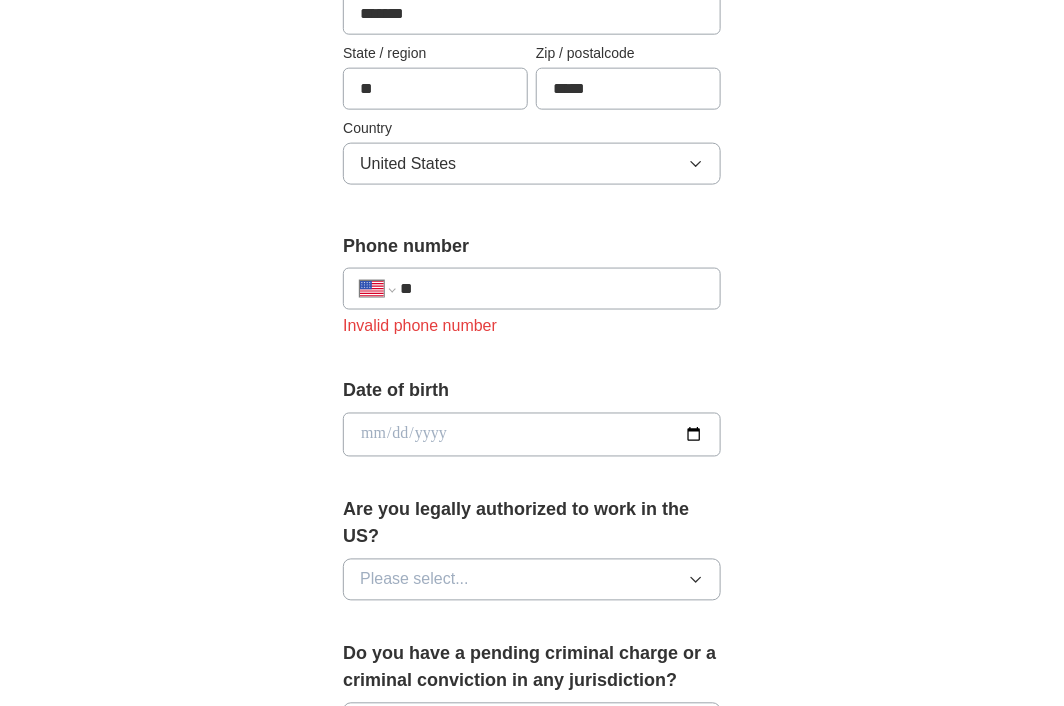 click on "**" at bounding box center [552, 289] 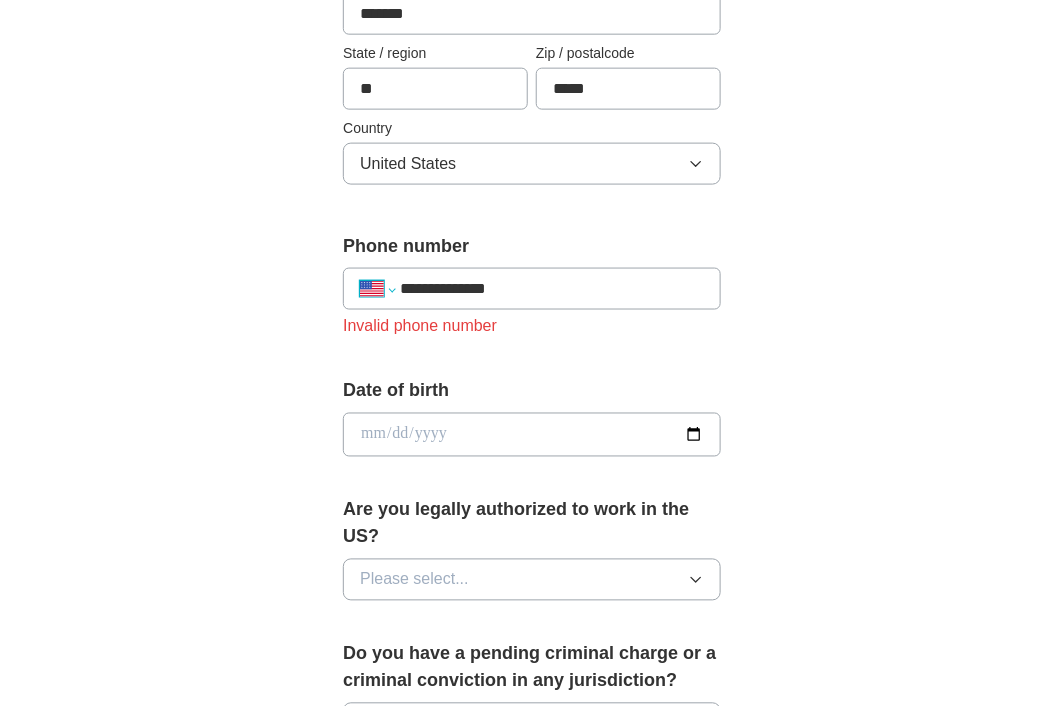 select on "**" 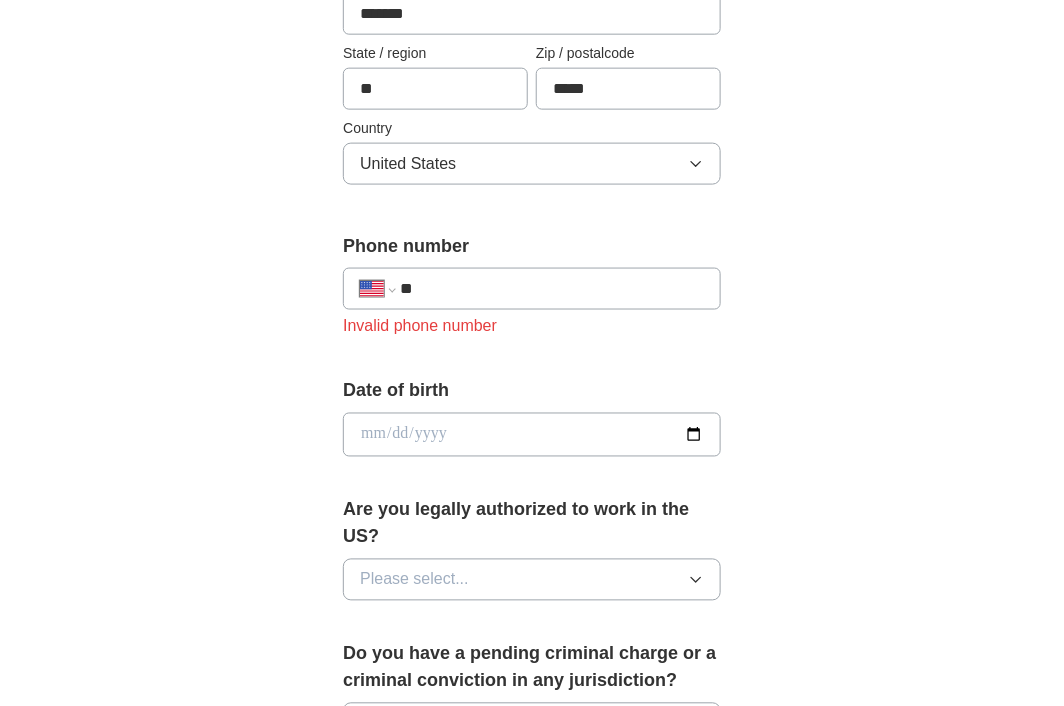 click on "**" at bounding box center (552, 289) 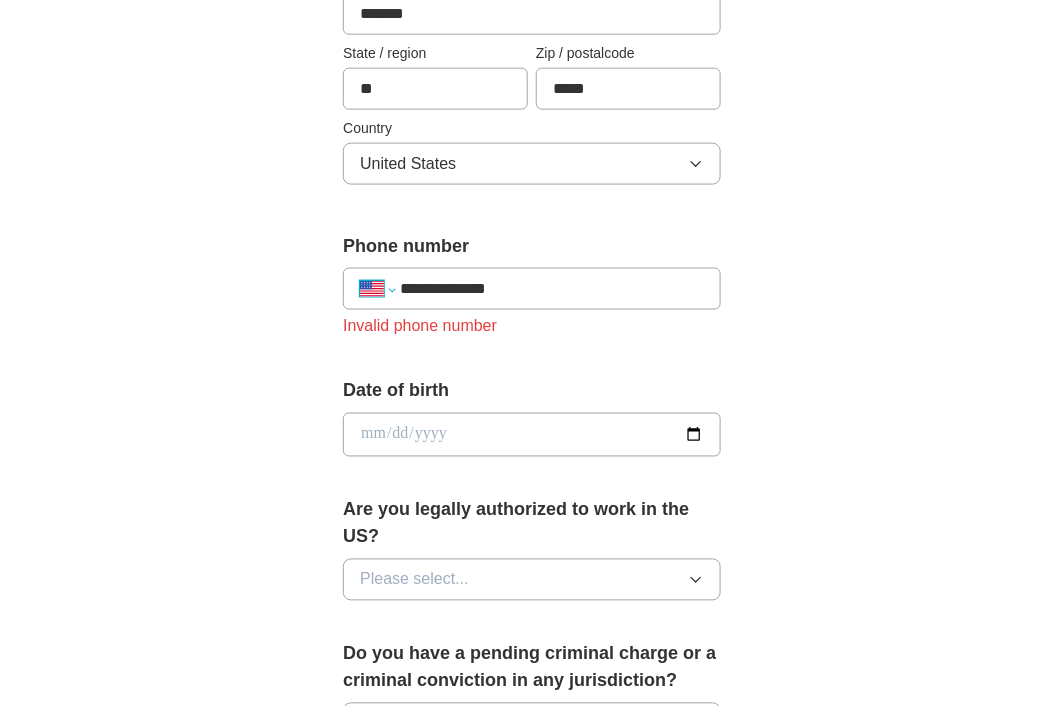 select on "**" 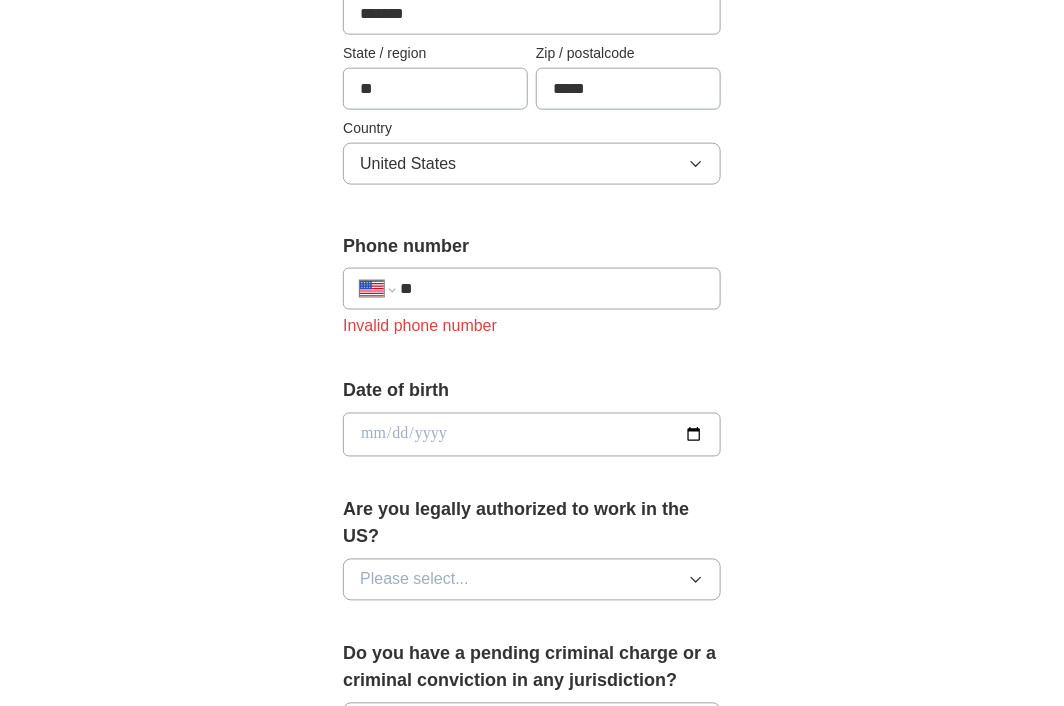 click on "**********" at bounding box center [532, 585] 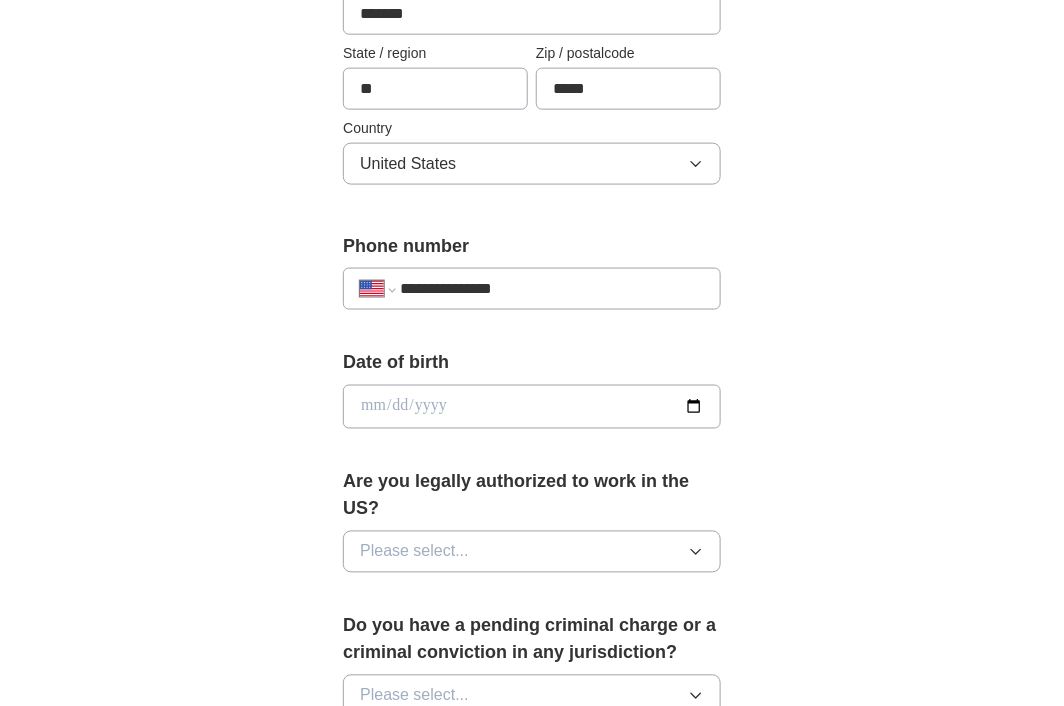 type on "**********" 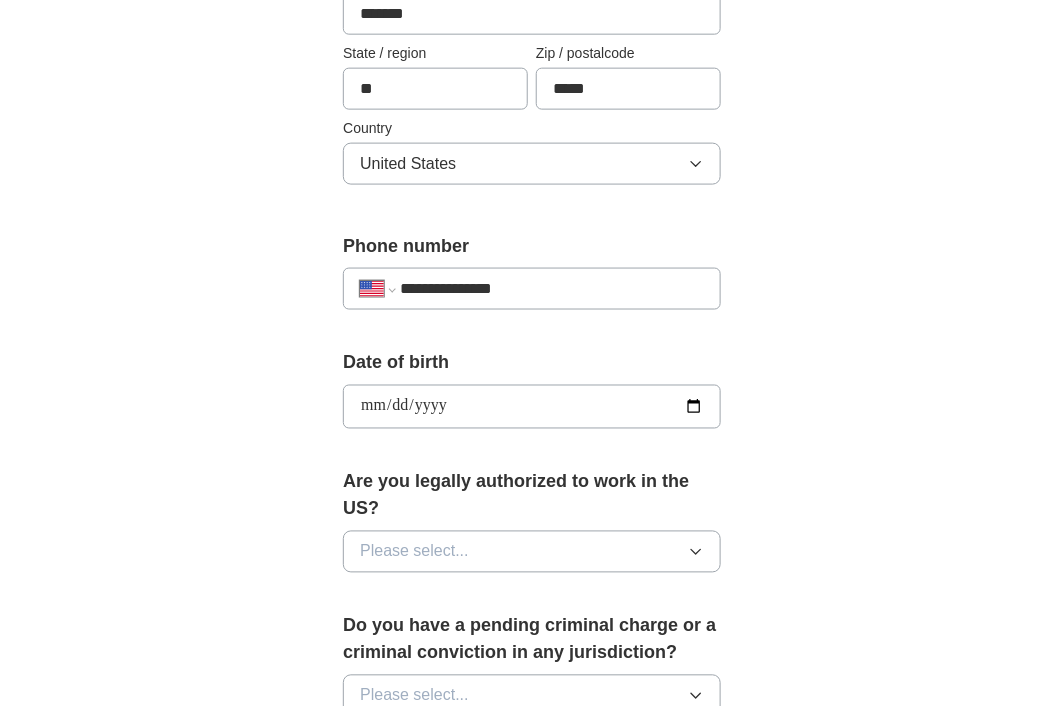 type on "**********" 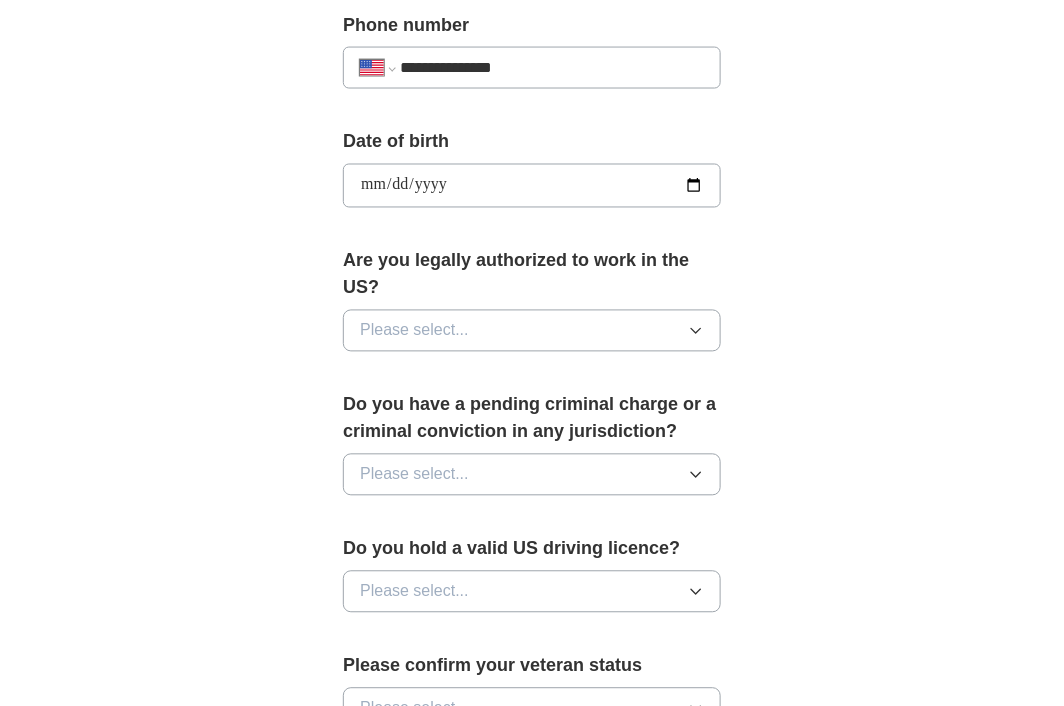 scroll, scrollTop: 829, scrollLeft: 0, axis: vertical 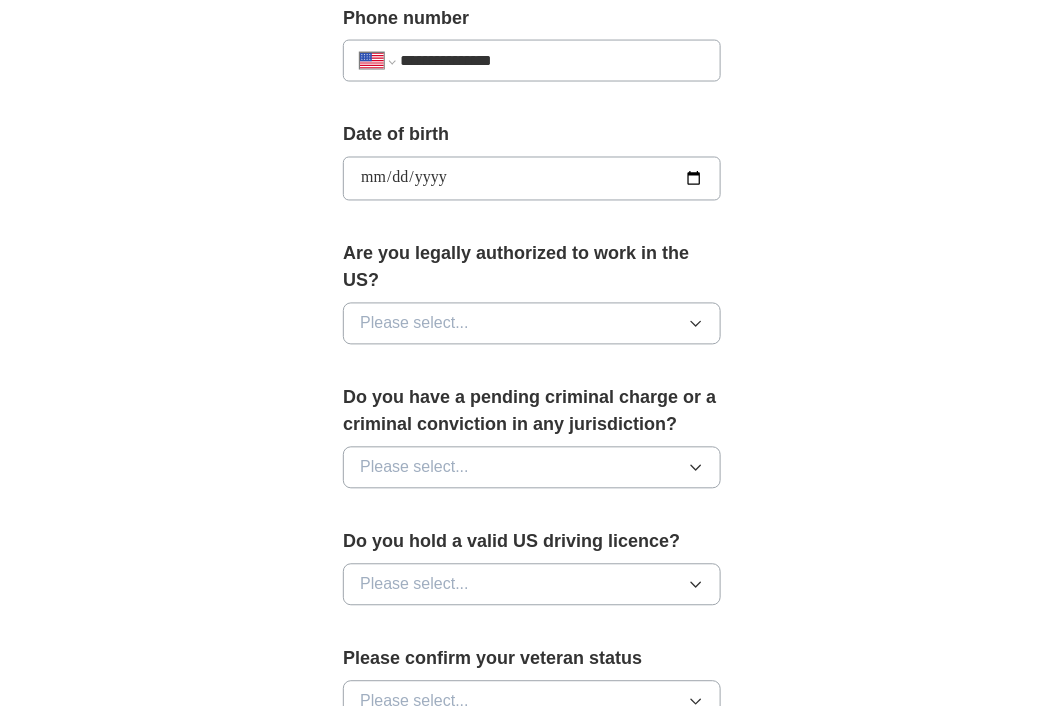 click on "Please select..." at bounding box center (532, 324) 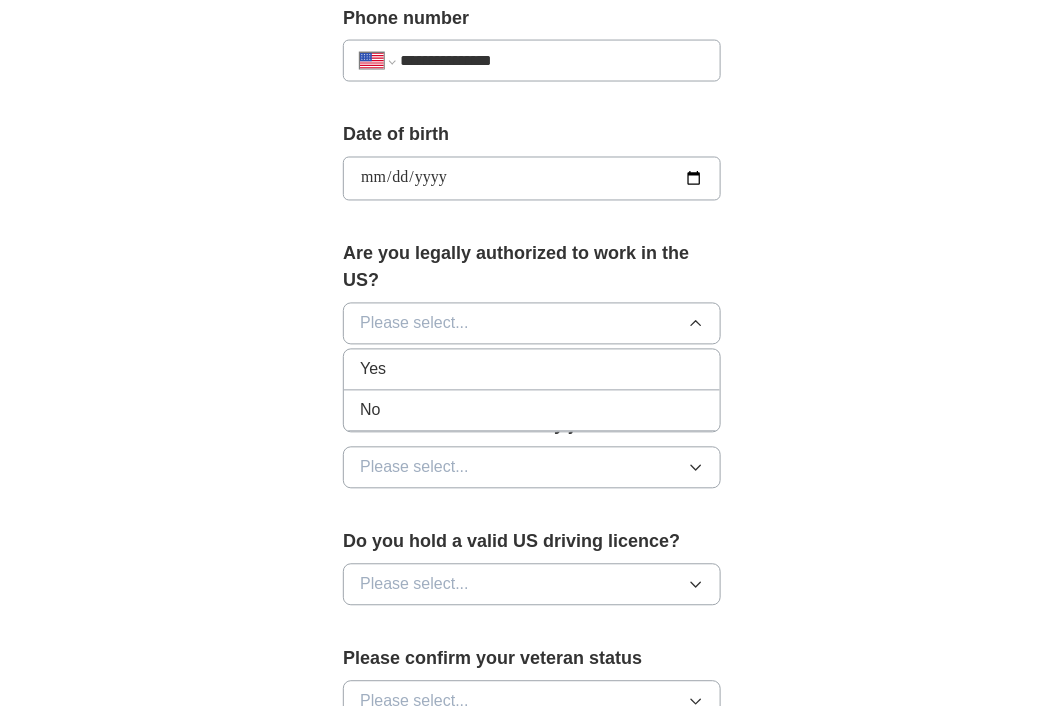 click on "Yes" at bounding box center [532, 370] 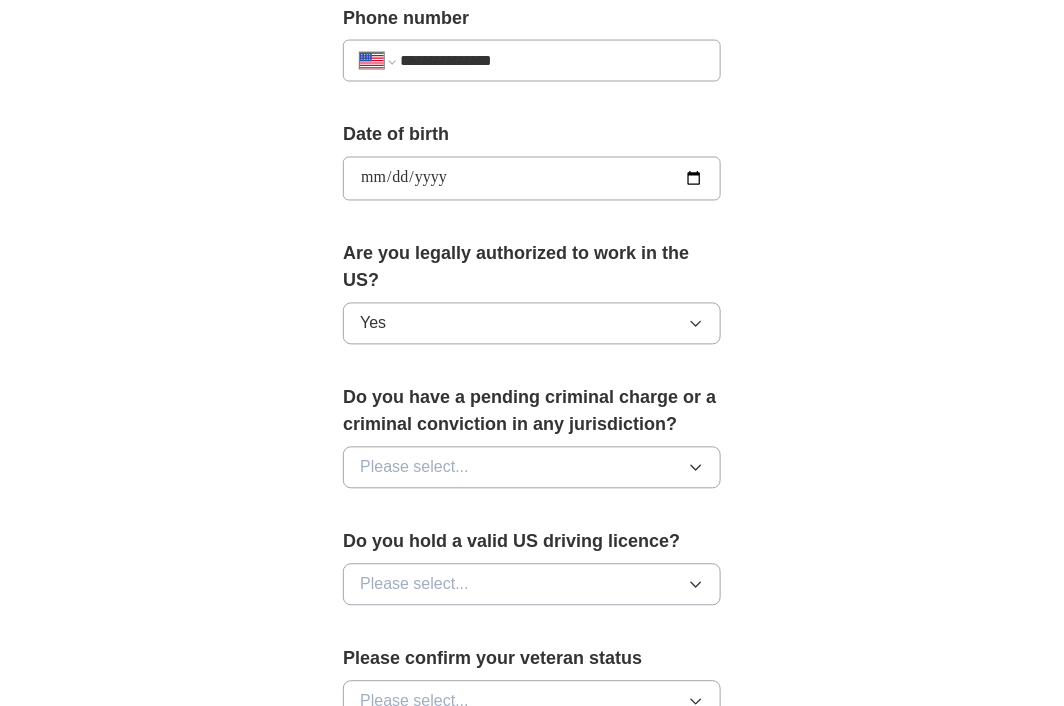 click on "Please select..." at bounding box center (414, 468) 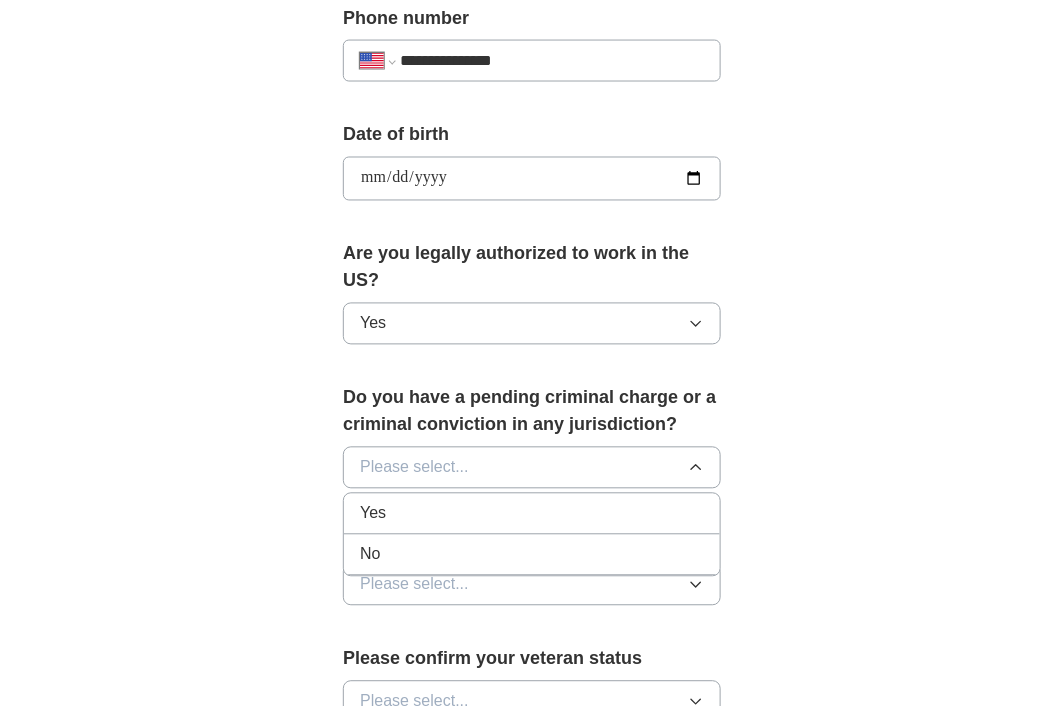 click on "No" at bounding box center (370, 555) 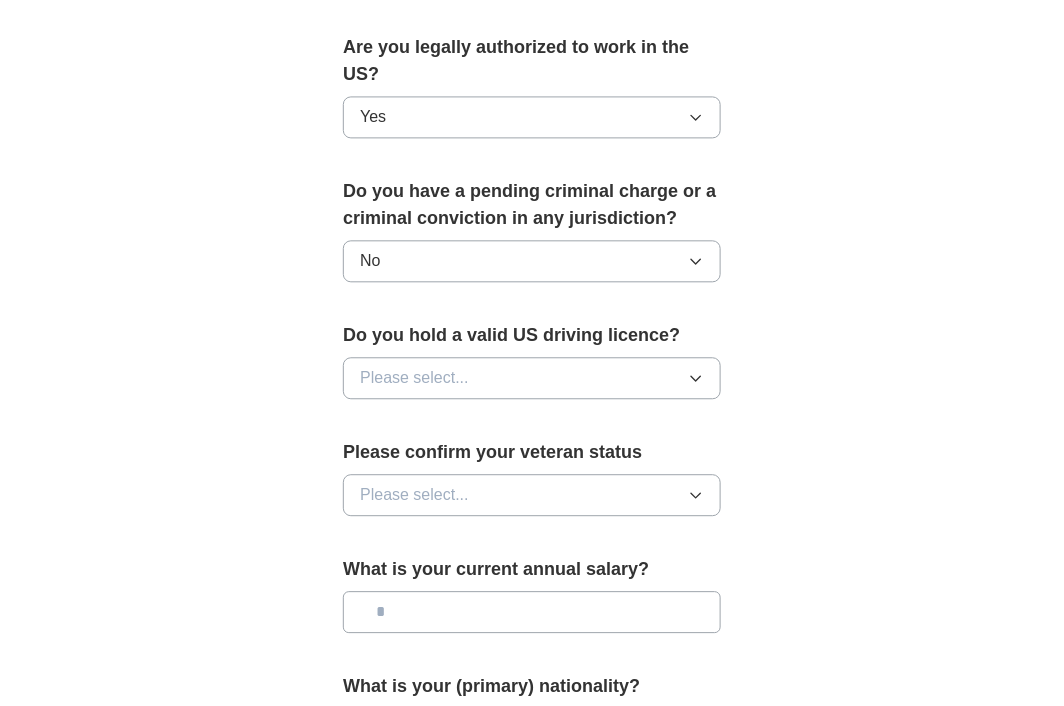 scroll, scrollTop: 1037, scrollLeft: 0, axis: vertical 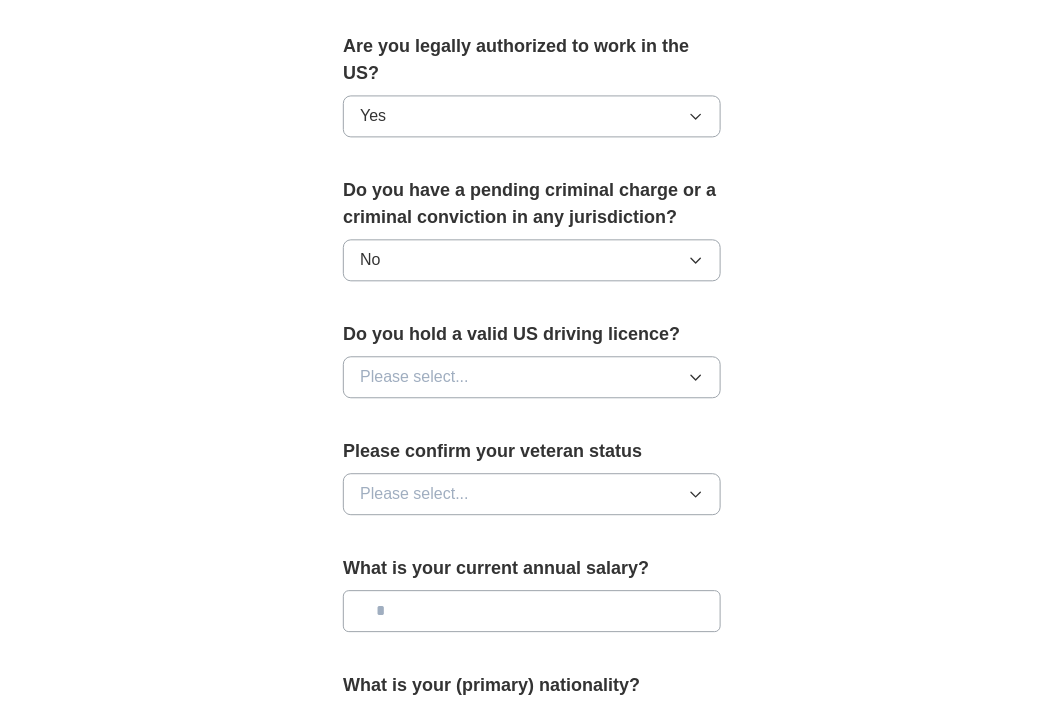 click on "Please select..." at bounding box center [414, 377] 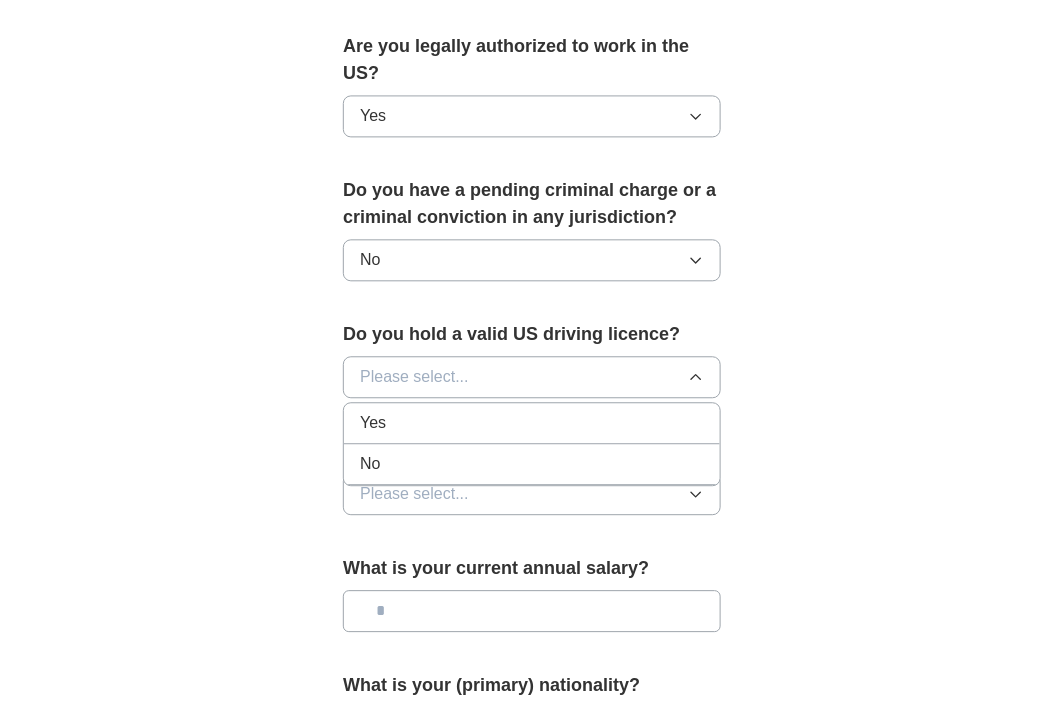 click on "No" at bounding box center [532, 464] 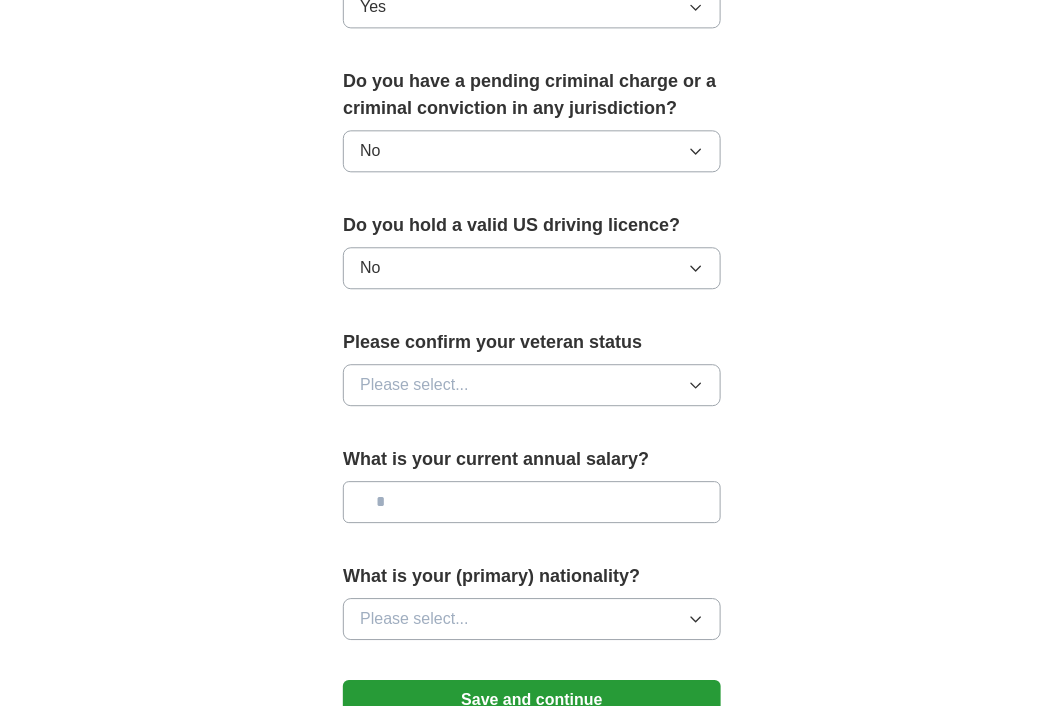 scroll, scrollTop: 1151, scrollLeft: 0, axis: vertical 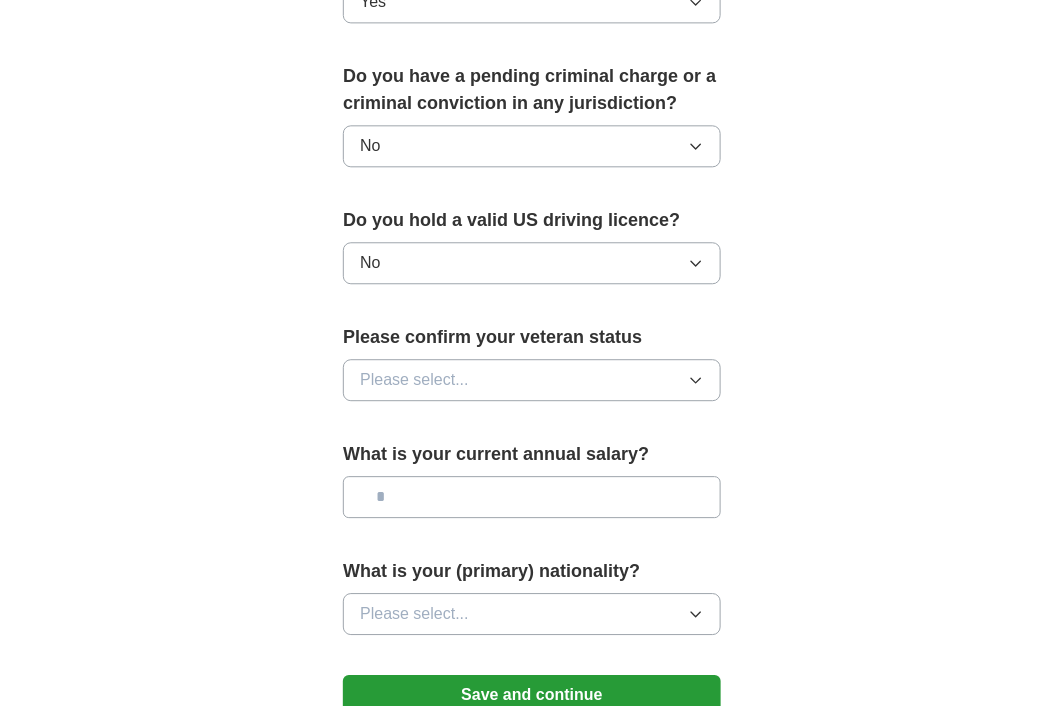 click on "Please select..." at bounding box center (532, 380) 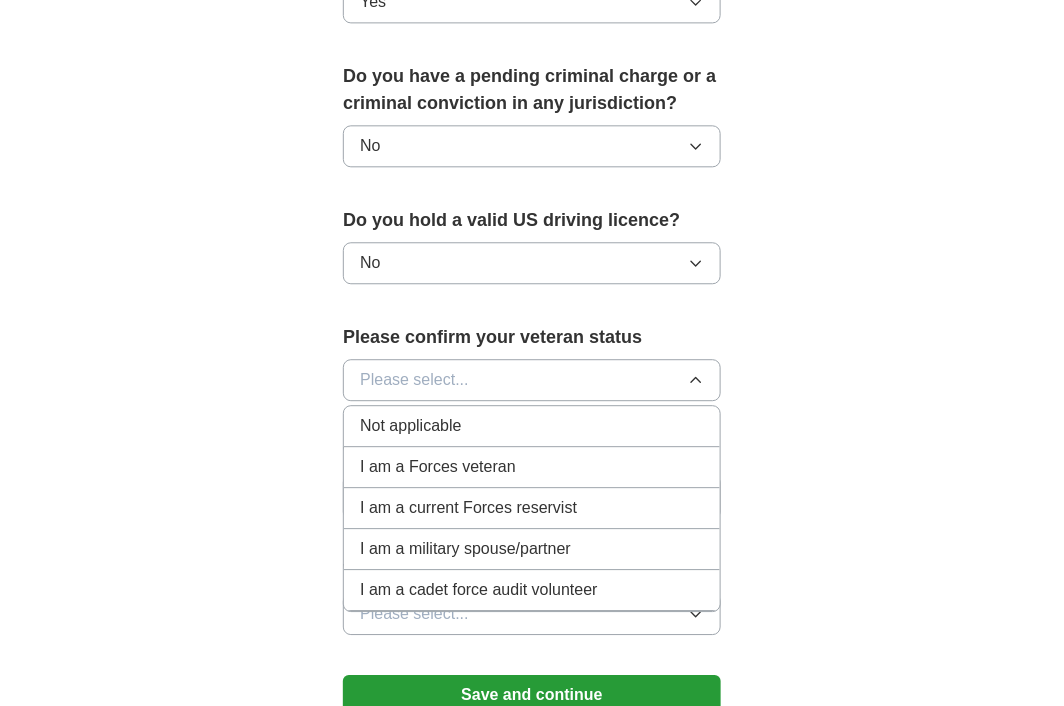 click on "Not applicable" at bounding box center (410, 426) 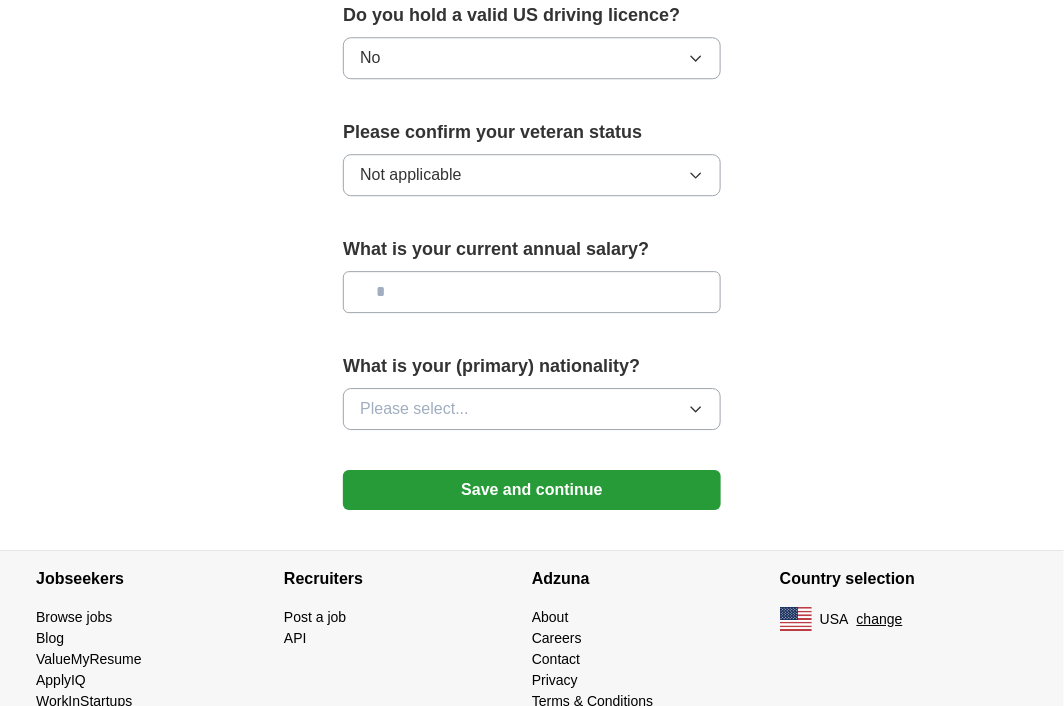 scroll, scrollTop: 1356, scrollLeft: 0, axis: vertical 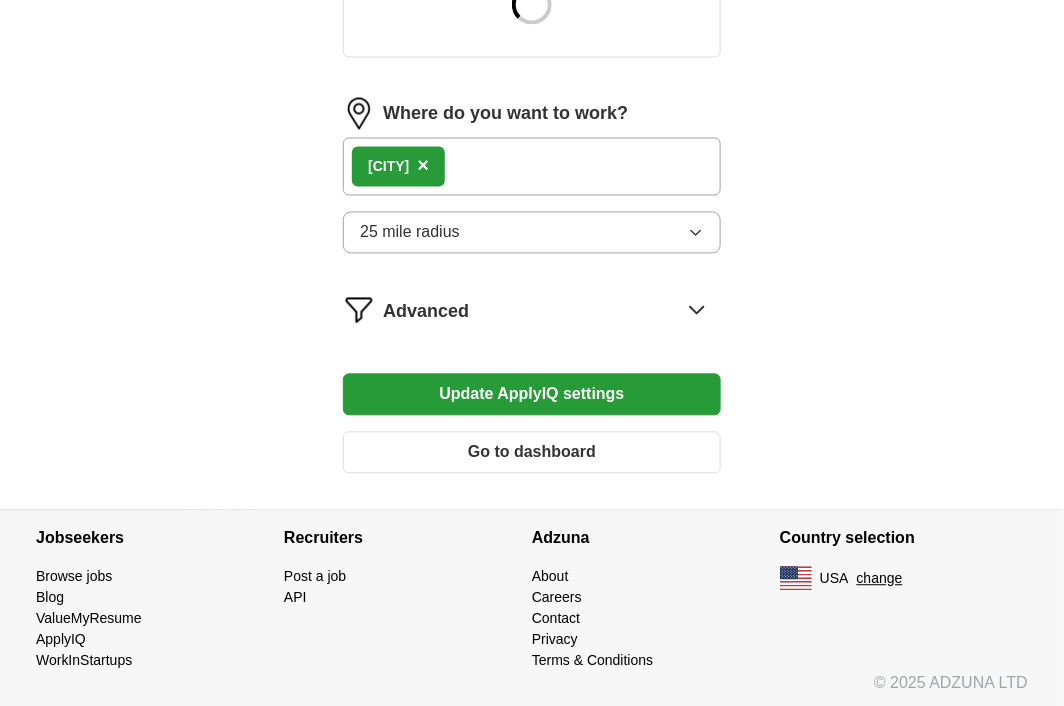 click on "×" at bounding box center (423, 166) 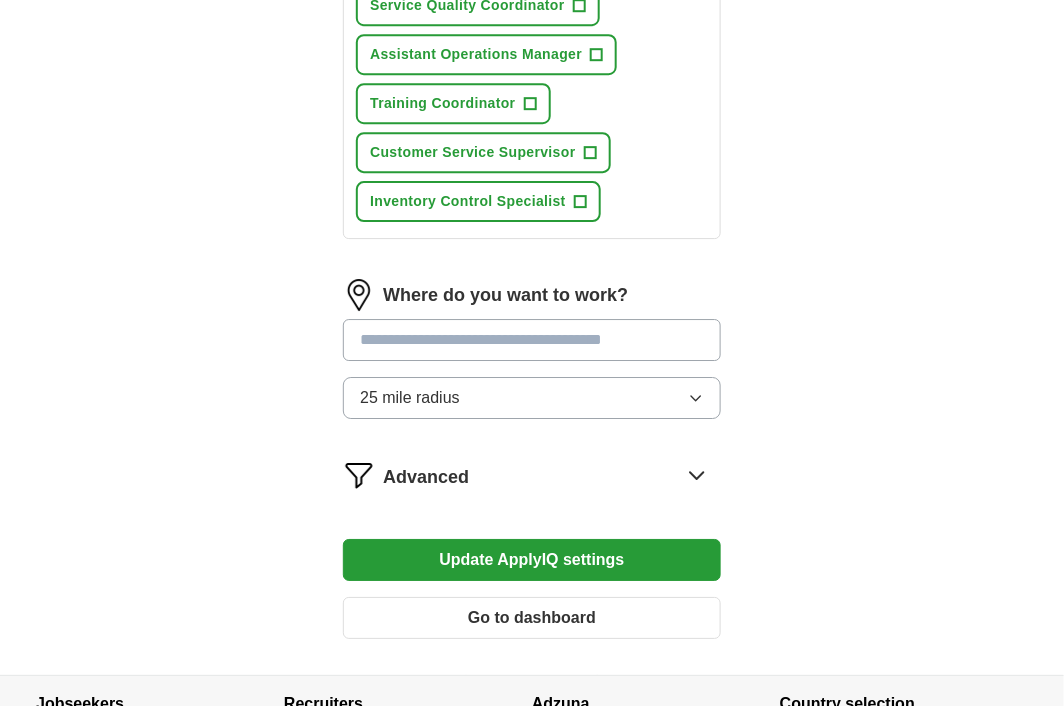 scroll, scrollTop: 1651, scrollLeft: 0, axis: vertical 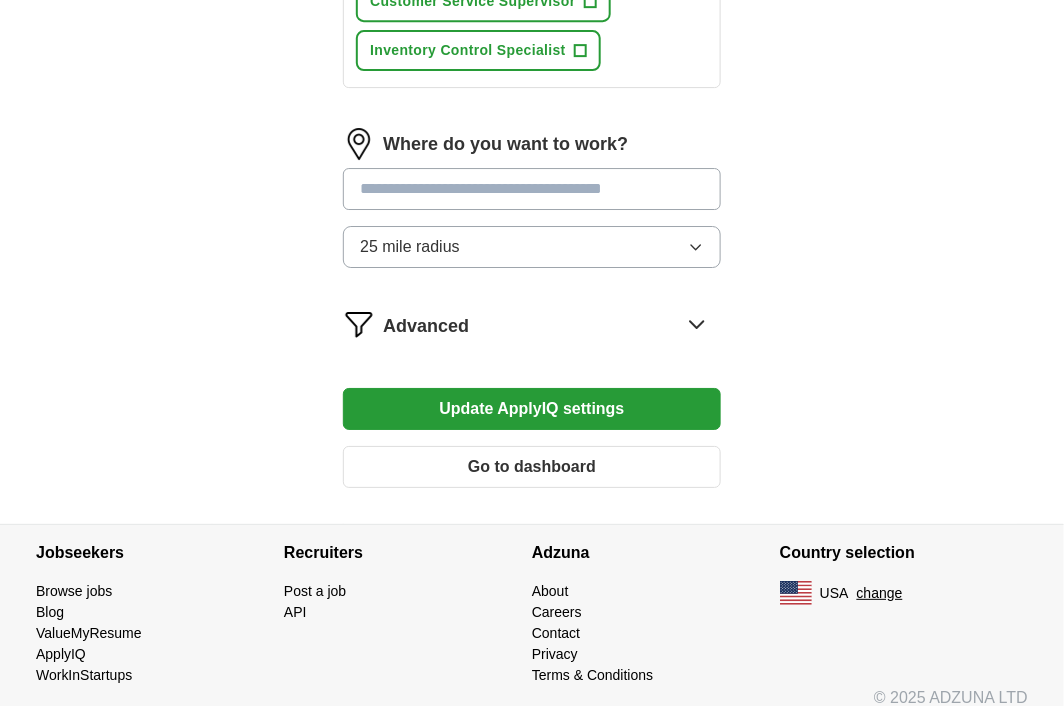 click 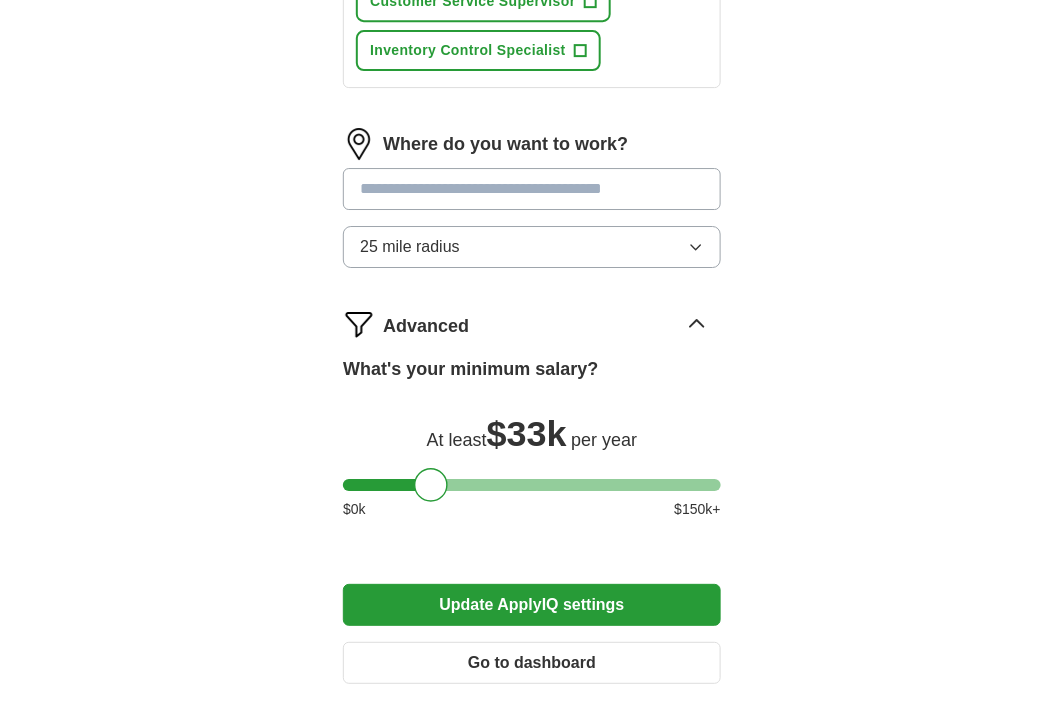 click at bounding box center (532, 189) 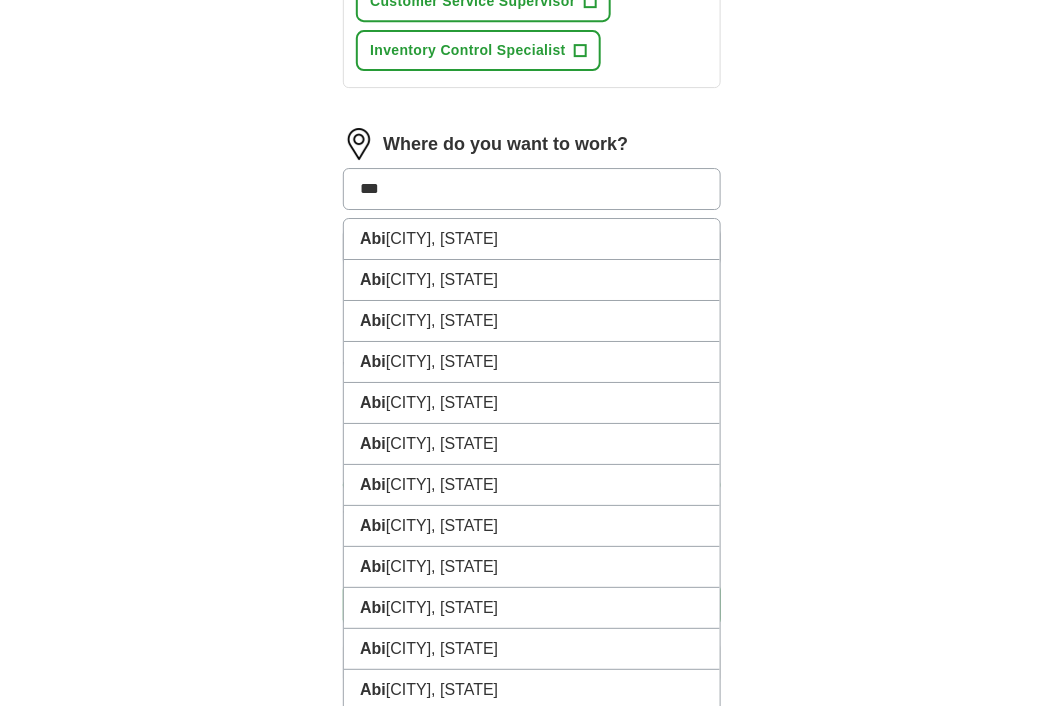 type on "****" 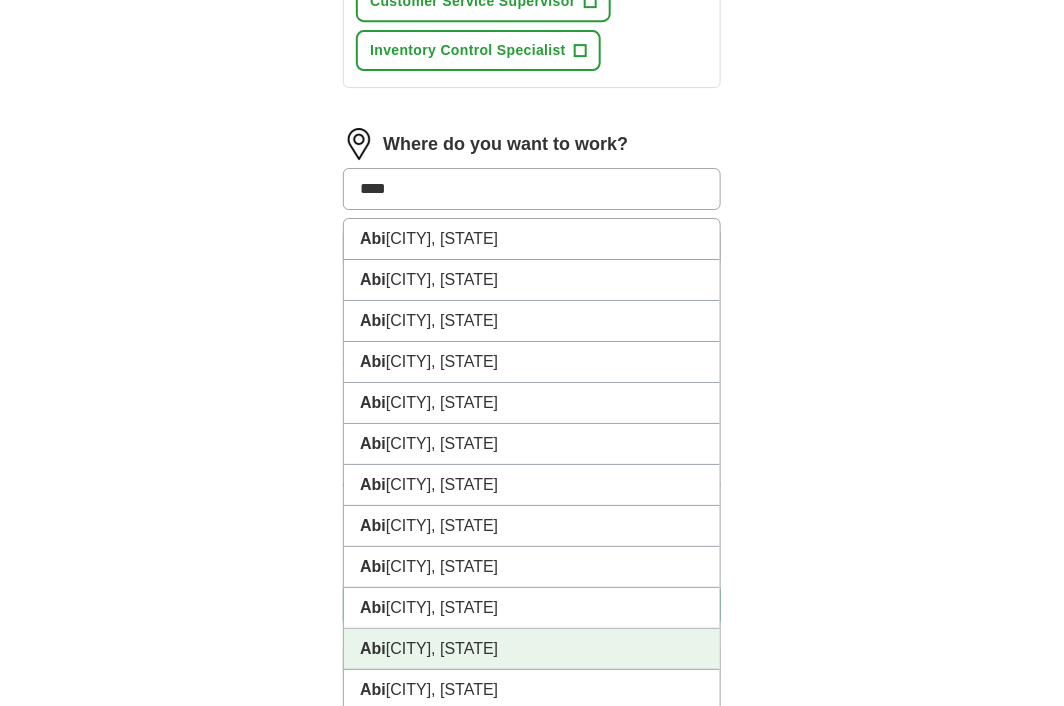 click on "Abi lene, TX" at bounding box center (532, 649) 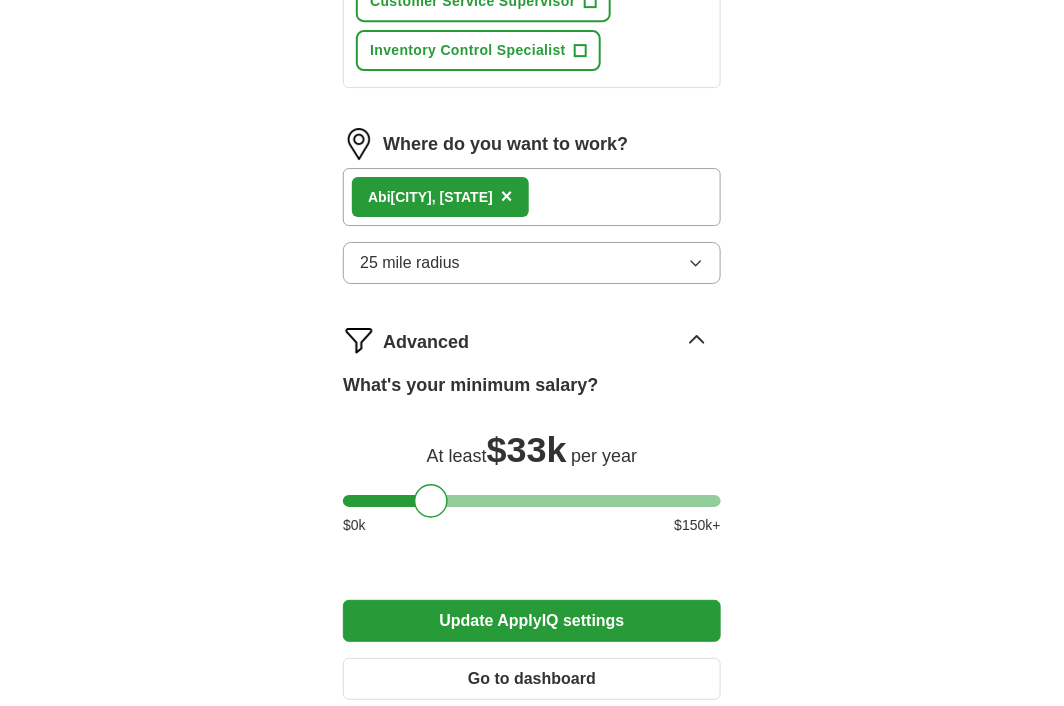 click on "Update ApplyIQ settings" at bounding box center (532, 621) 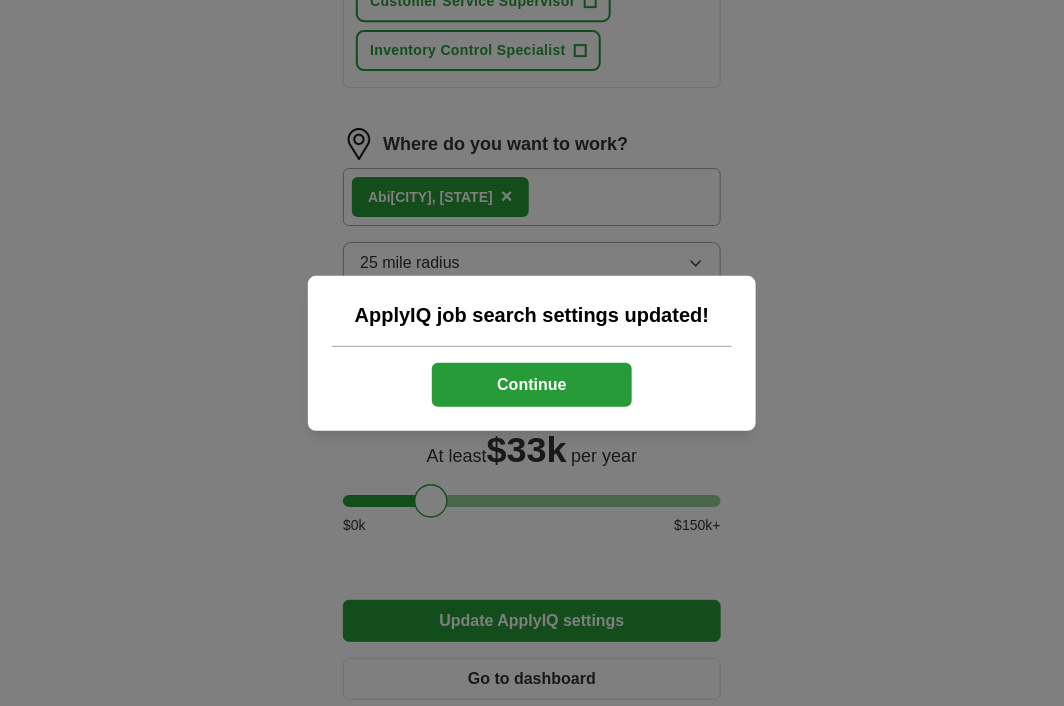 click on "Continue" at bounding box center (532, 385) 